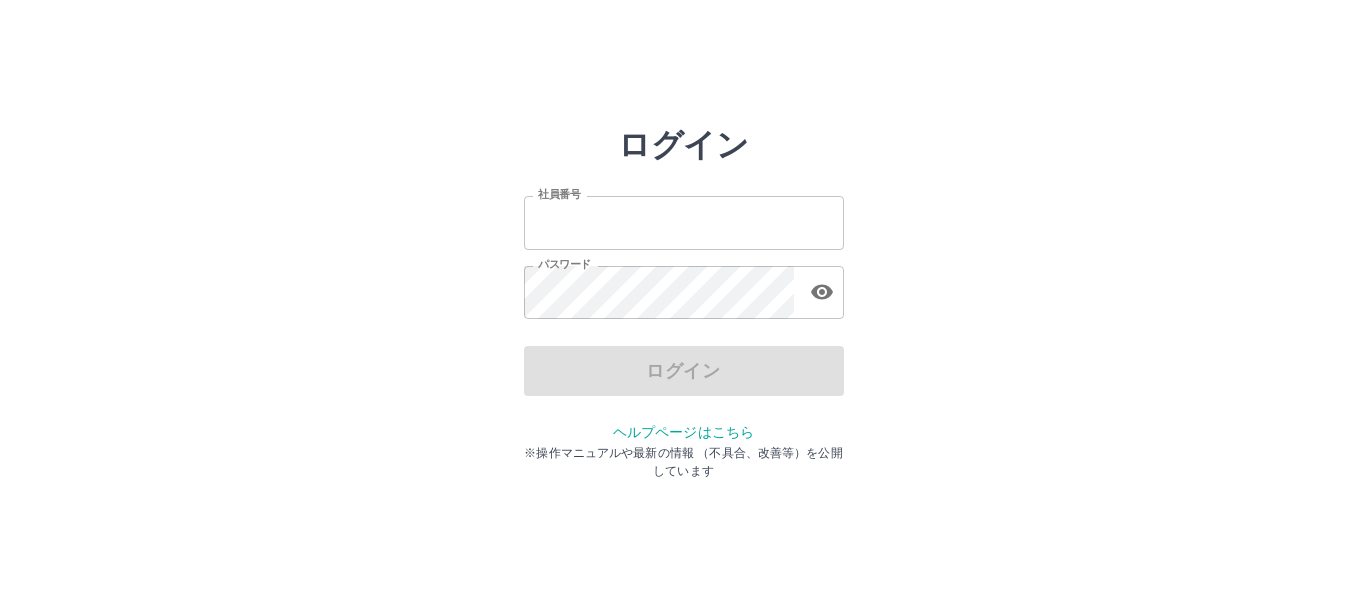 scroll, scrollTop: 0, scrollLeft: 0, axis: both 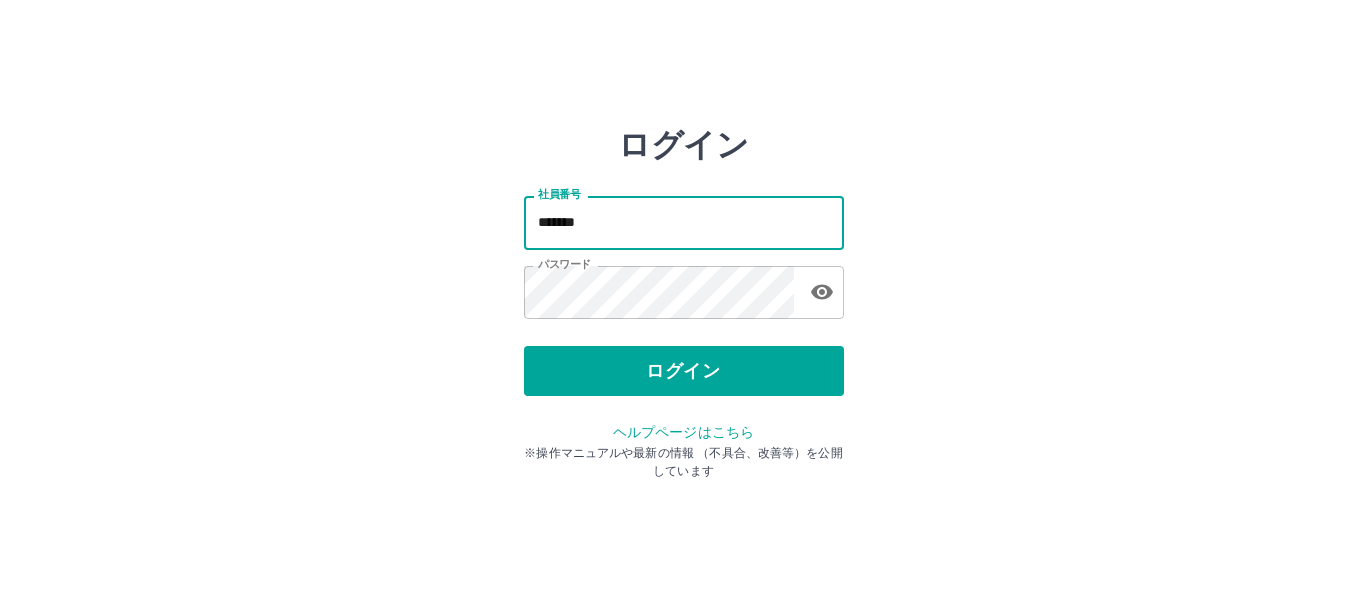 click on "*******" at bounding box center [684, 222] 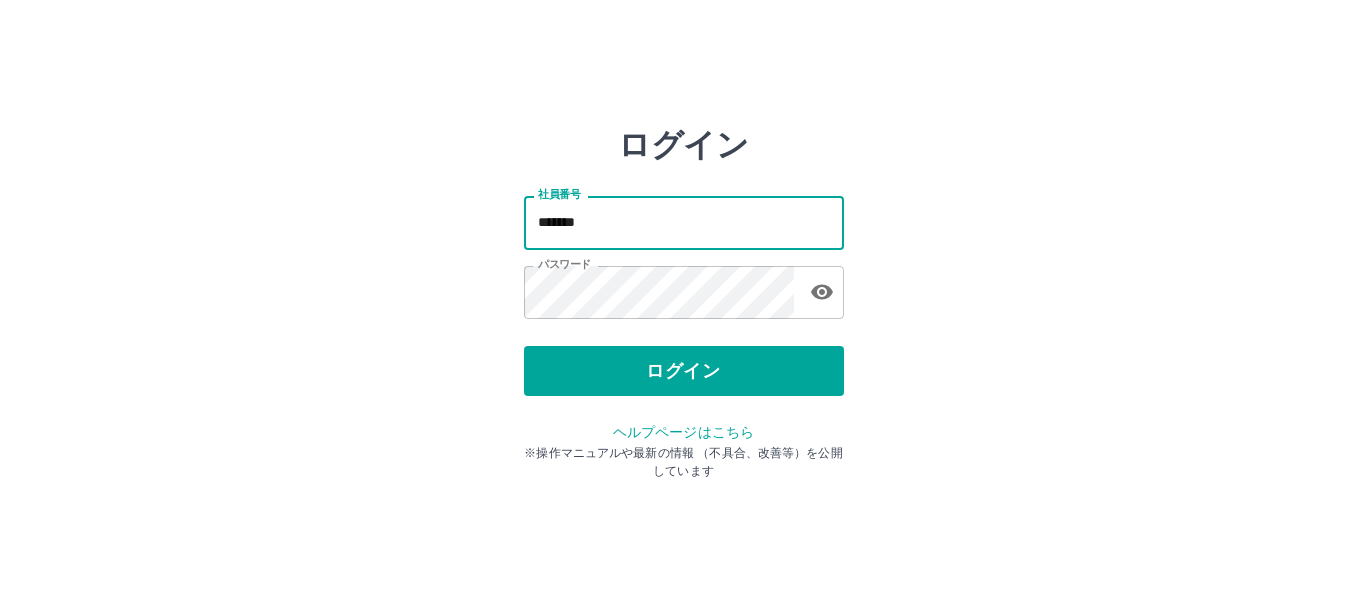 type on "*******" 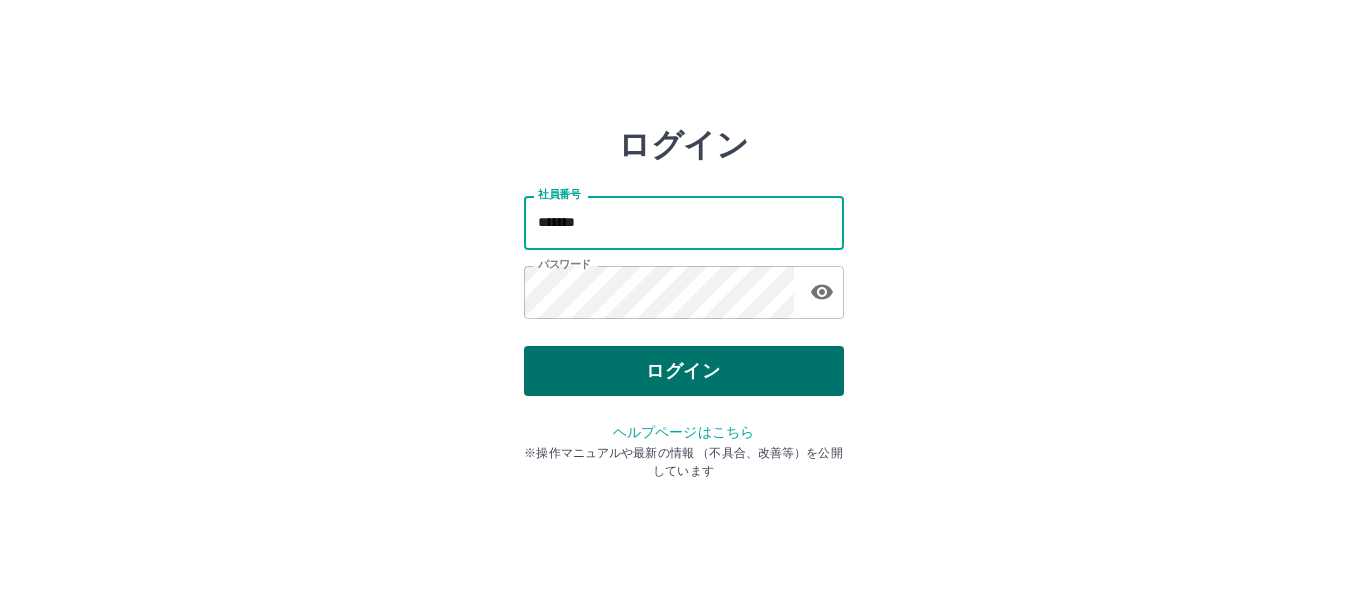 click on "ログイン" at bounding box center (684, 371) 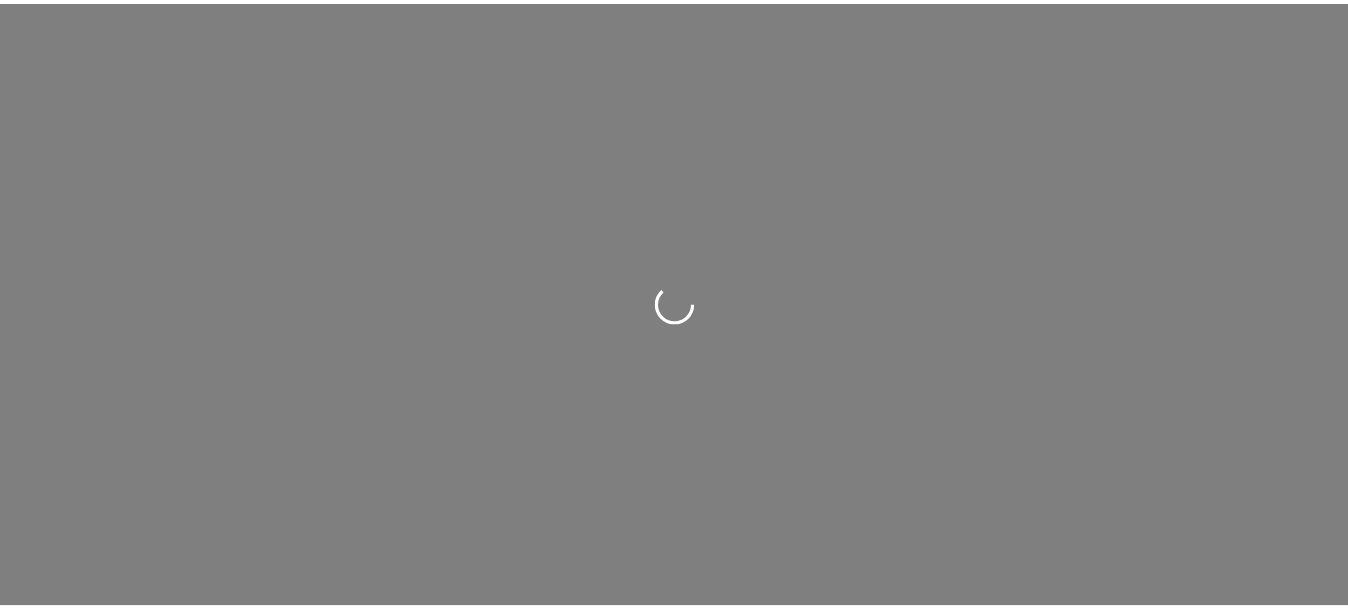 scroll, scrollTop: 0, scrollLeft: 0, axis: both 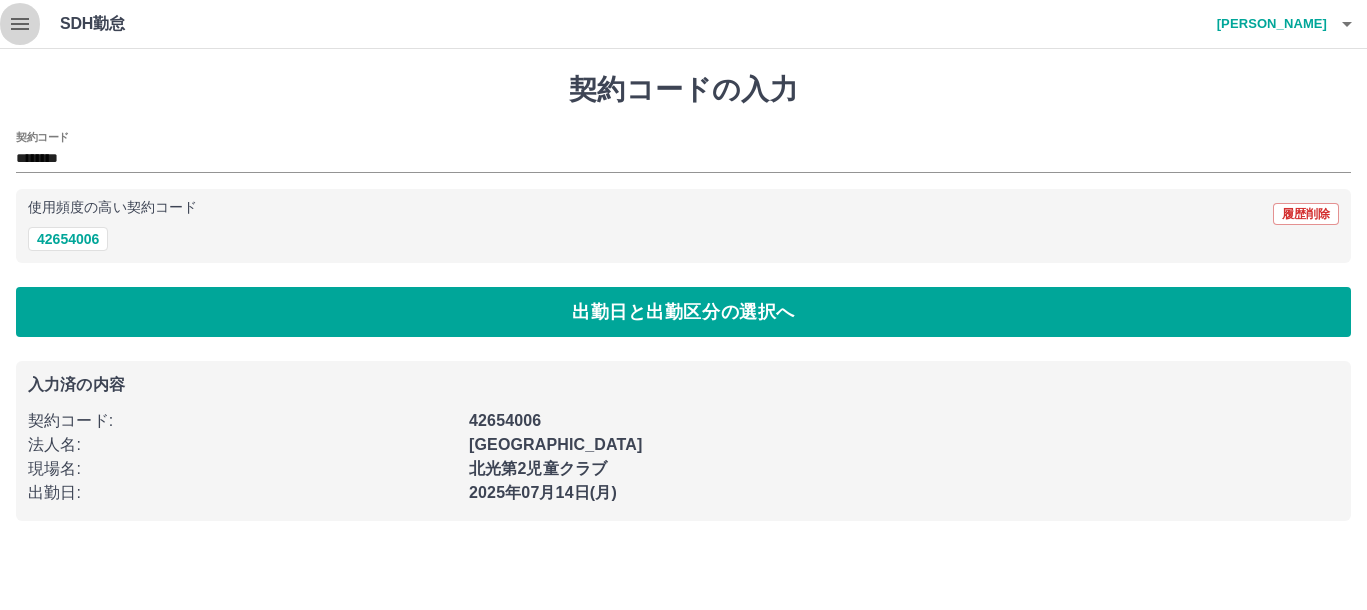 click 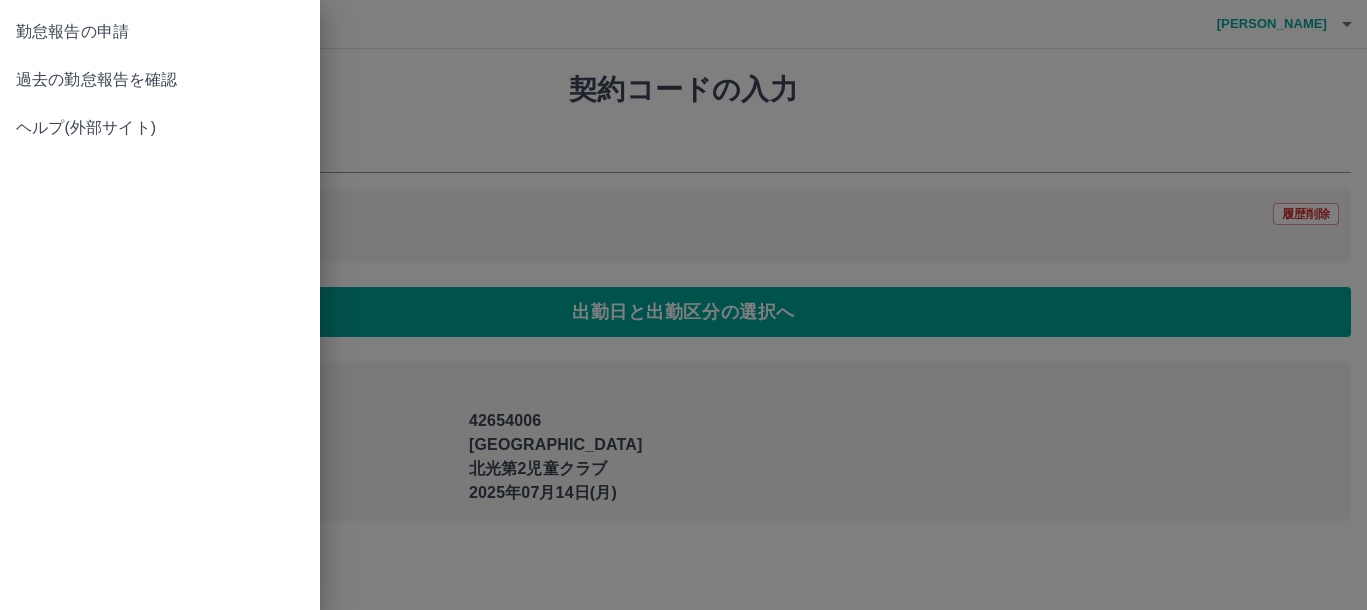 click on "過去の勤怠報告を確認" at bounding box center [160, 80] 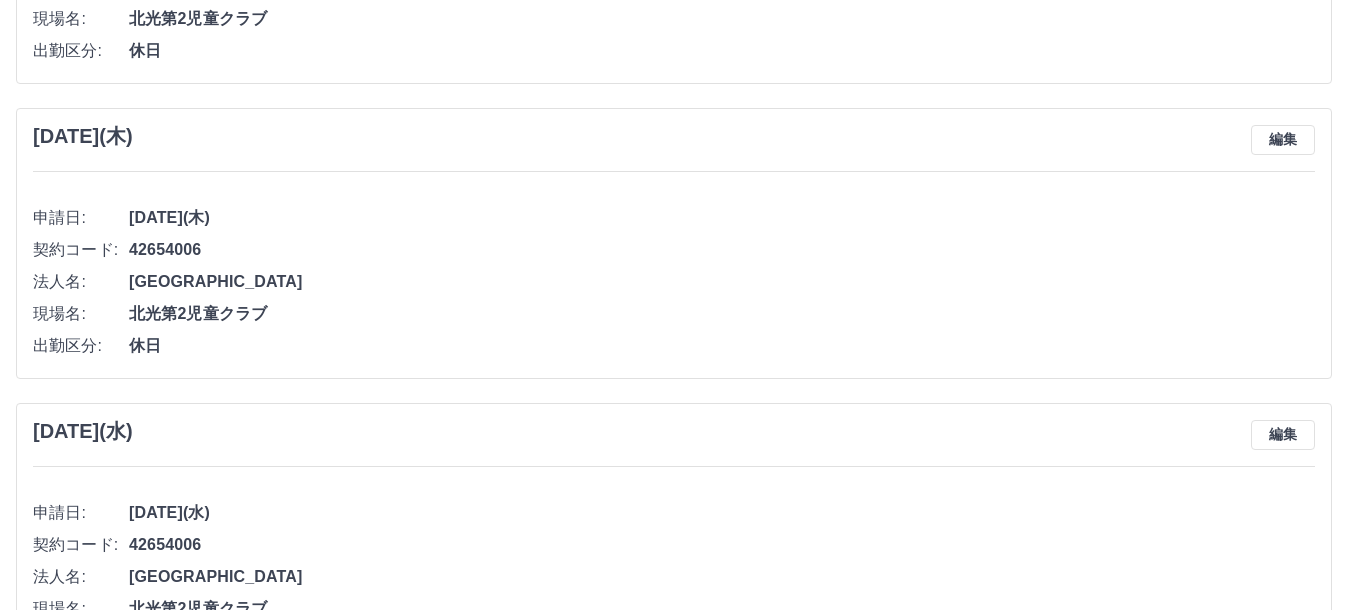 scroll, scrollTop: 1345, scrollLeft: 0, axis: vertical 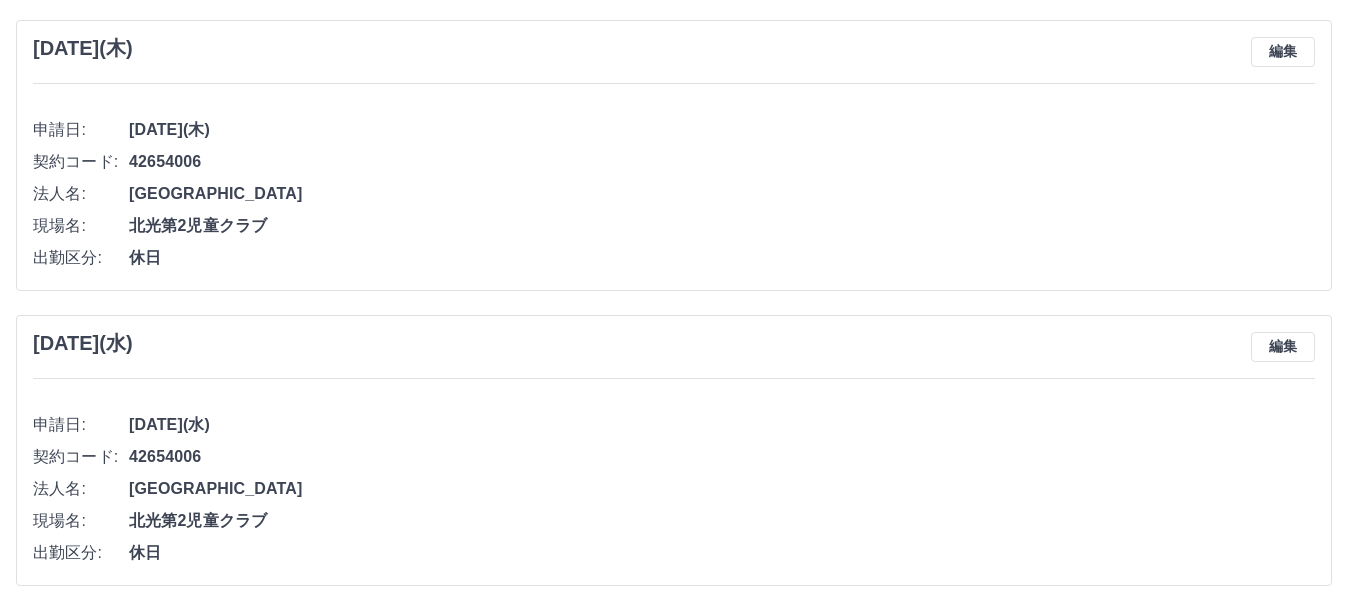 click on "[GEOGRAPHIC_DATA]" at bounding box center (722, 489) 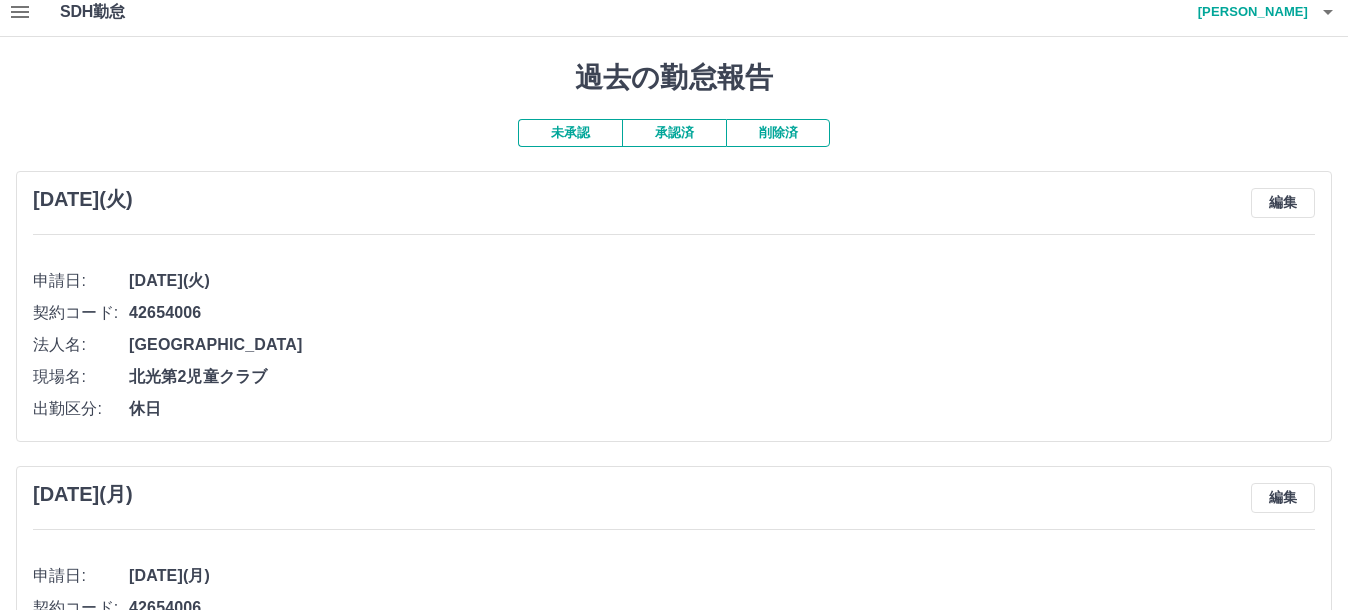 scroll, scrollTop: 0, scrollLeft: 0, axis: both 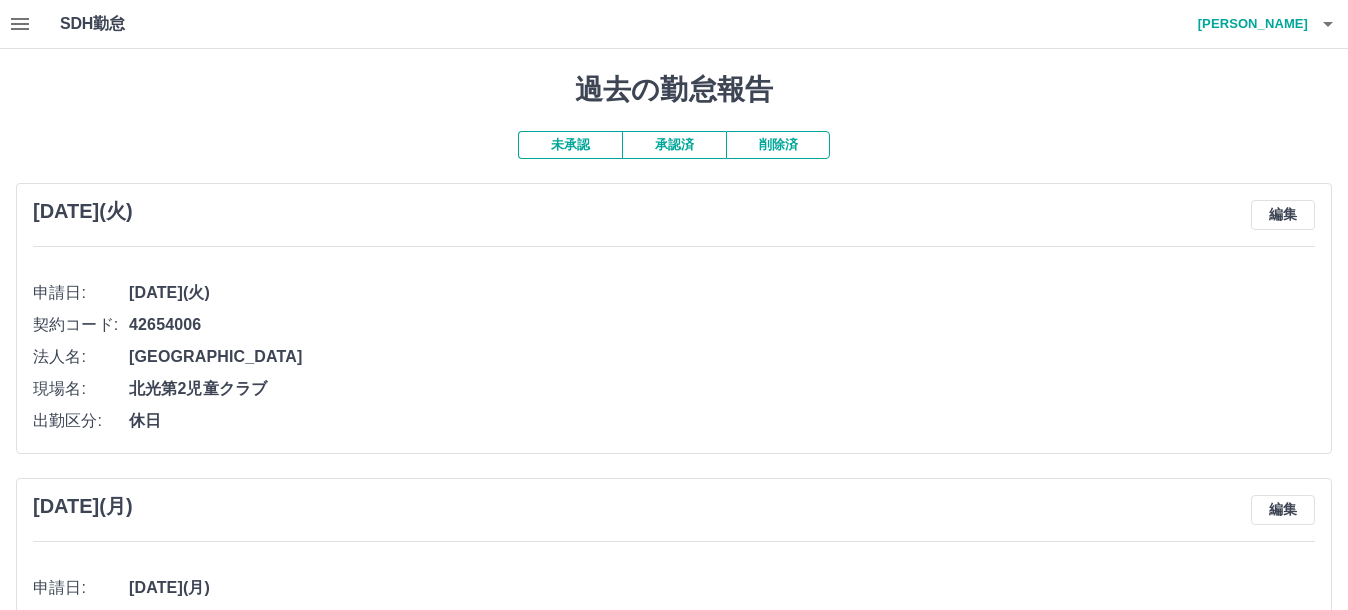 click on "承認済" at bounding box center [674, 145] 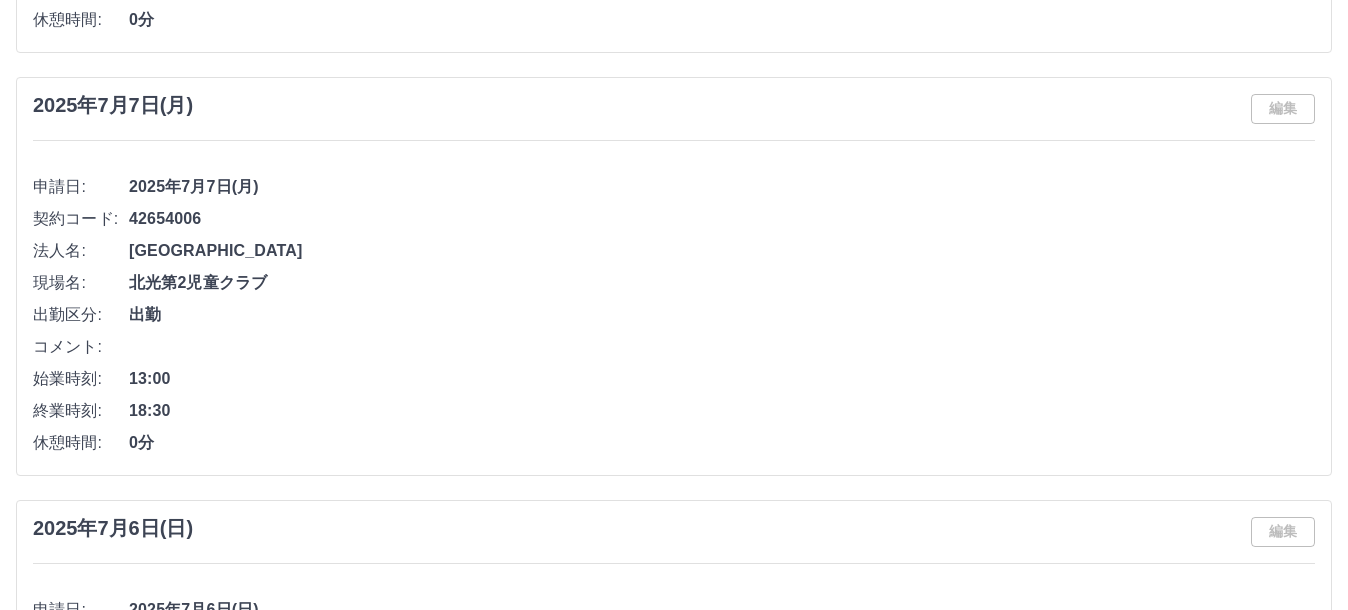 scroll, scrollTop: 750, scrollLeft: 0, axis: vertical 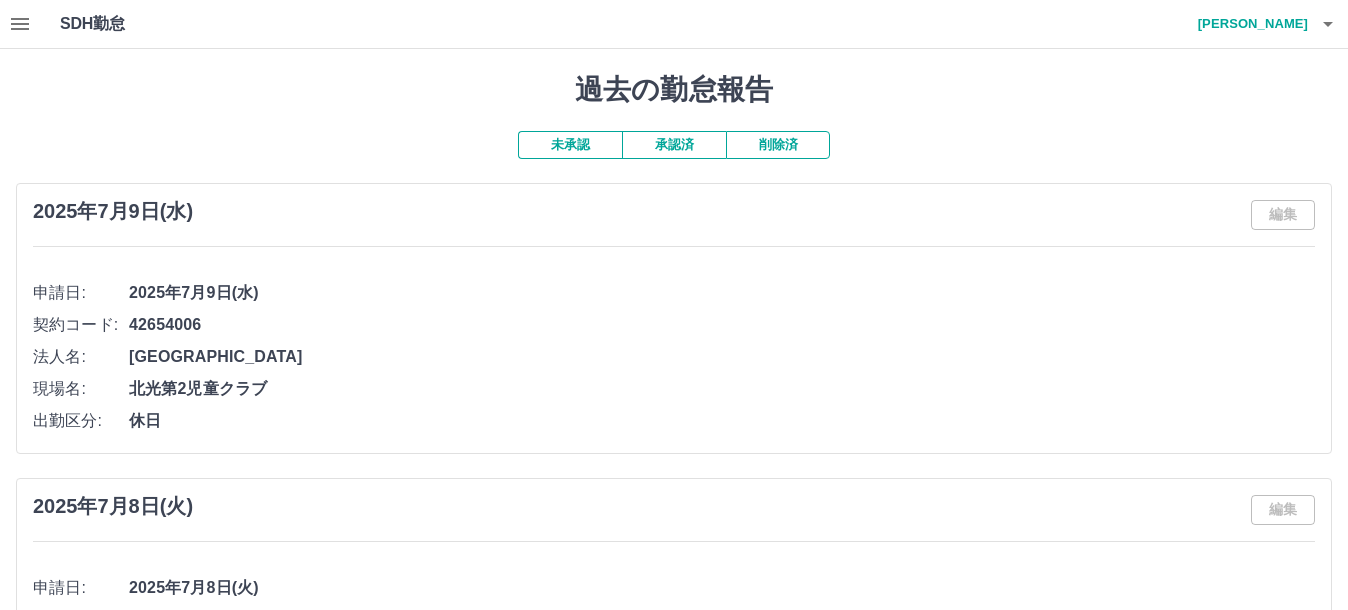 click 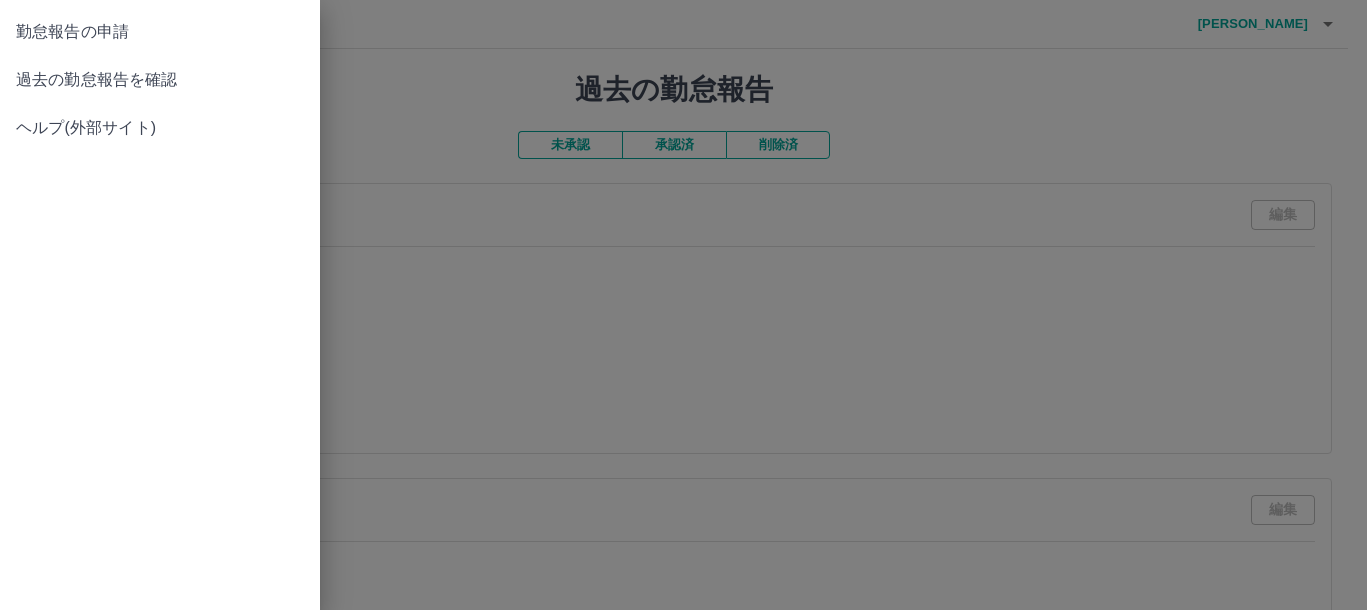 click on "勤怠報告の申請" at bounding box center (160, 32) 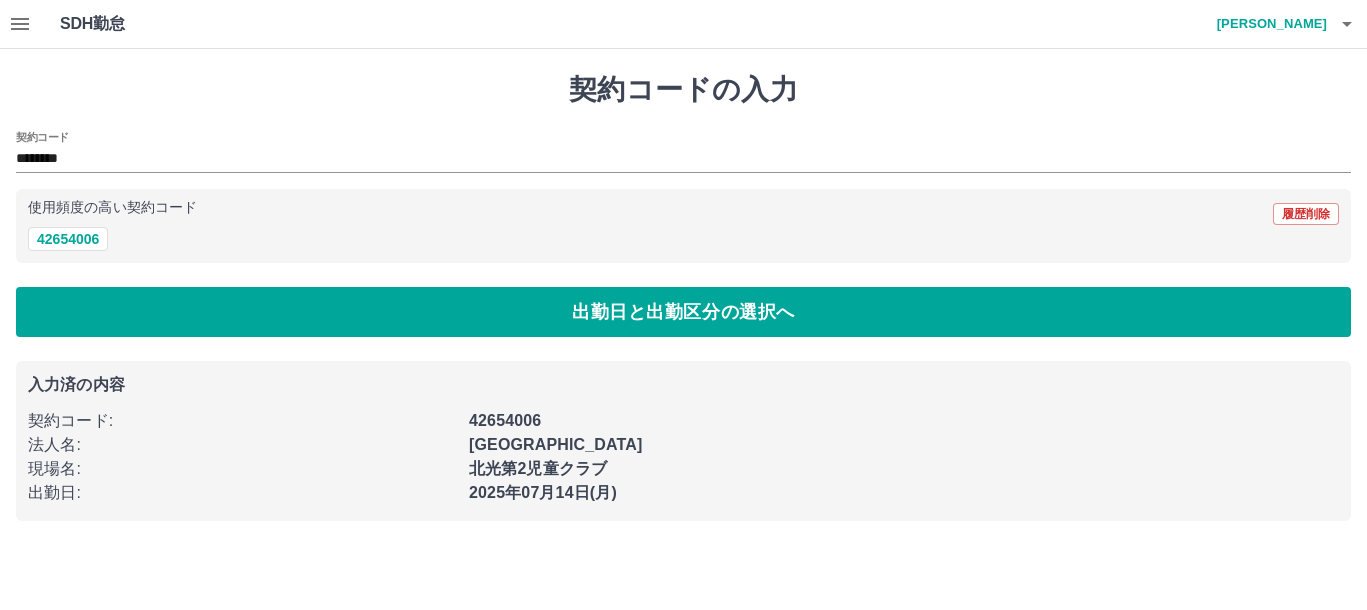 click on "42654006" at bounding box center (683, 239) 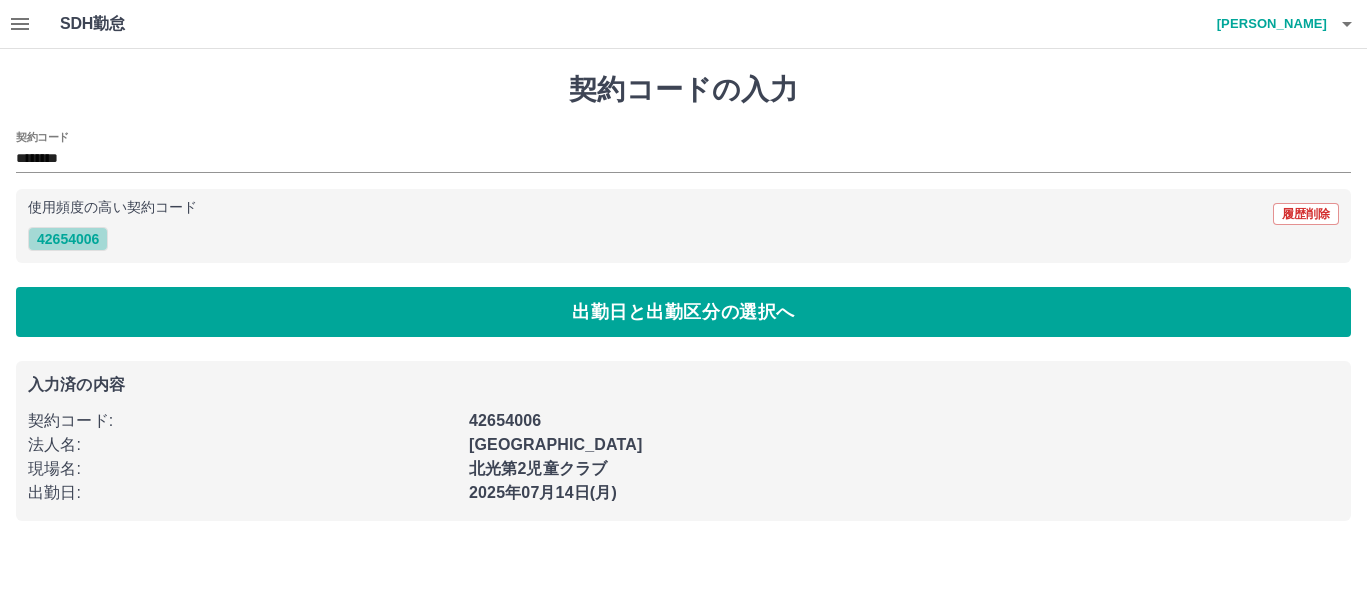 click on "42654006" at bounding box center [68, 239] 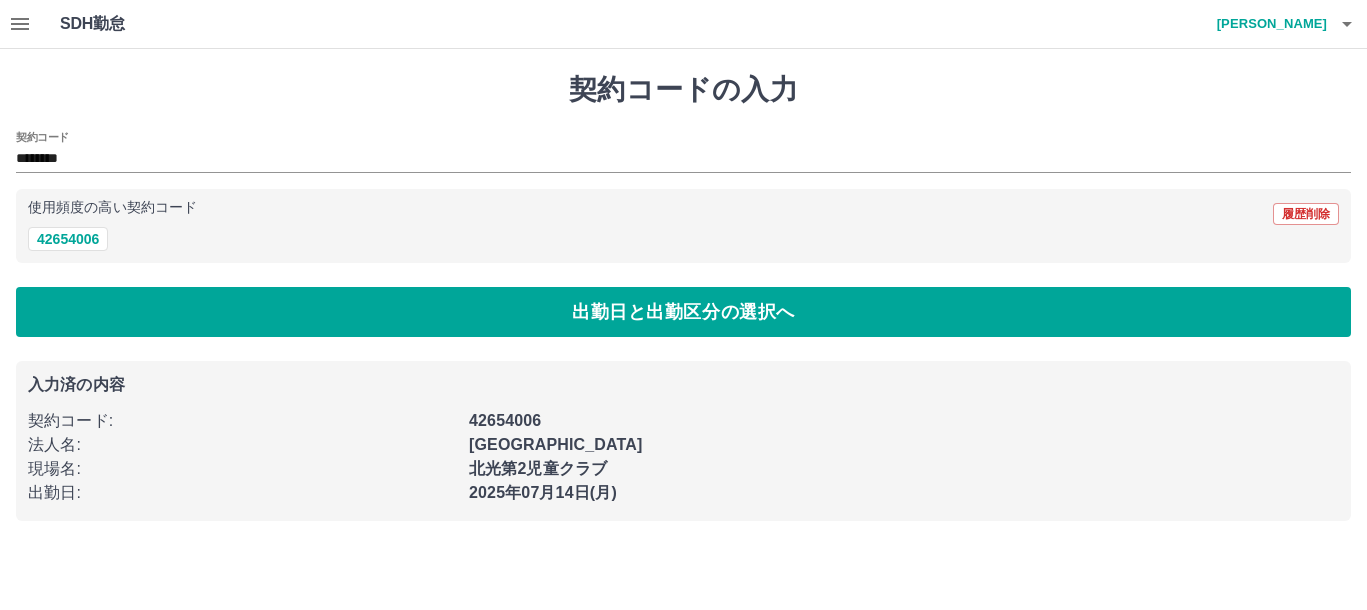click on "使用頻度の高い契約コード 履歴削除" at bounding box center [683, 214] 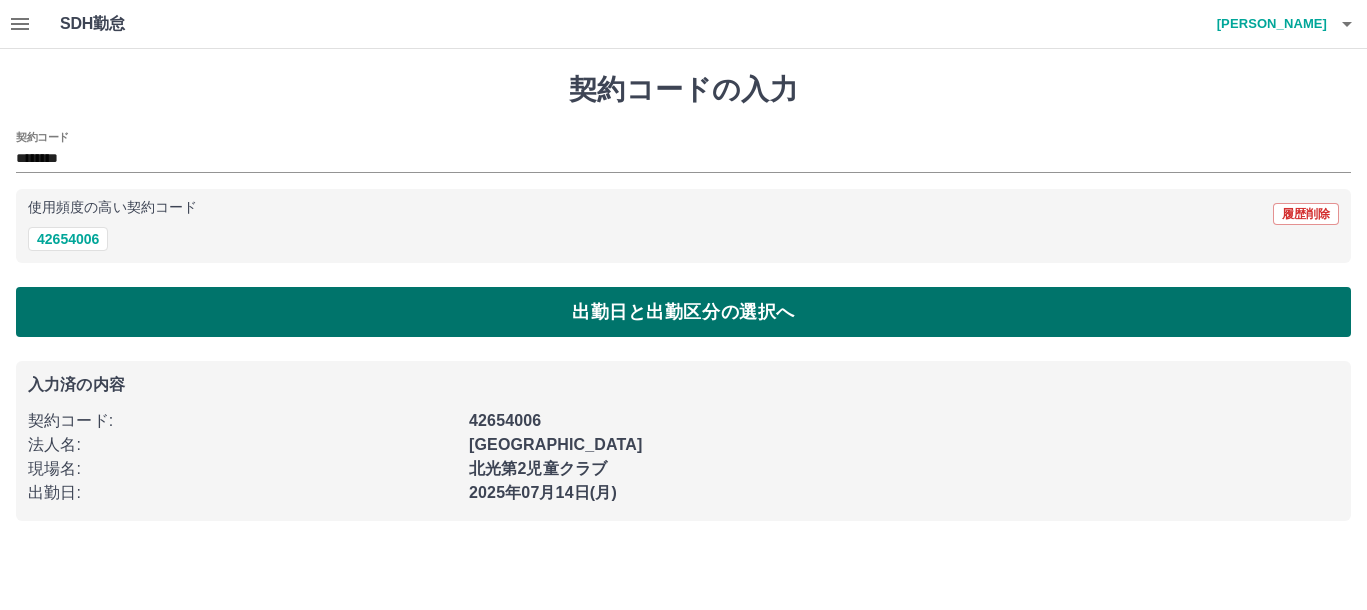 click on "出勤日と出勤区分の選択へ" at bounding box center (683, 312) 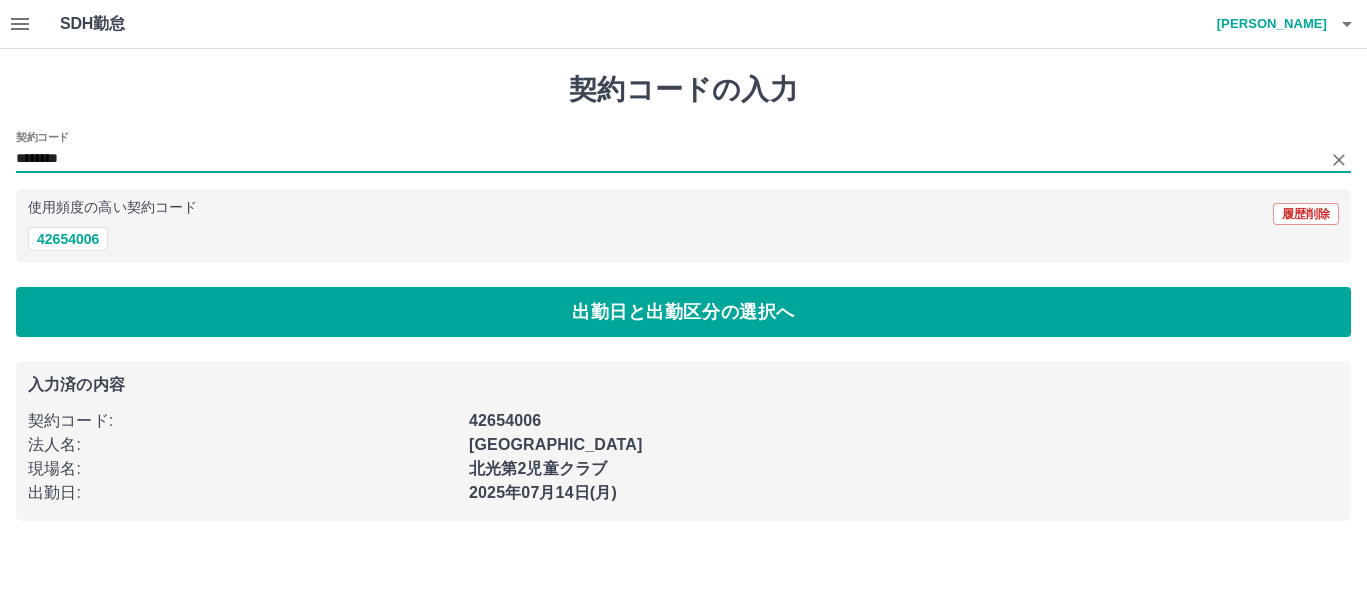 click on "********" at bounding box center [668, 159] 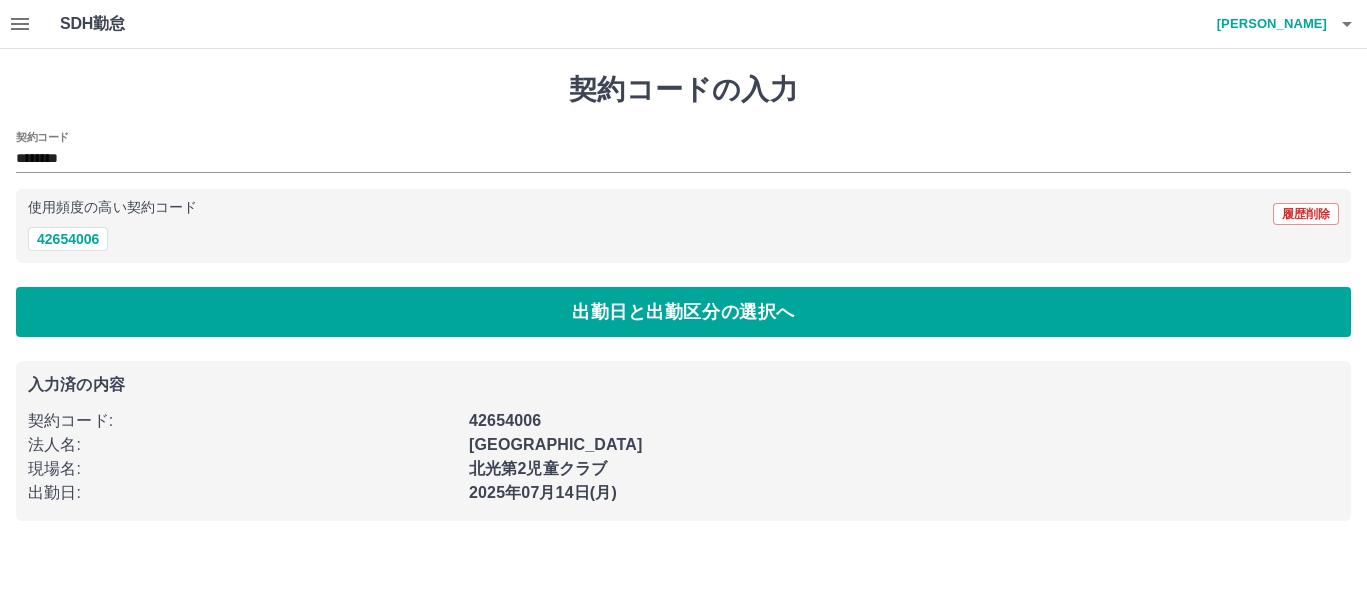 click on "42654006" at bounding box center [683, 239] 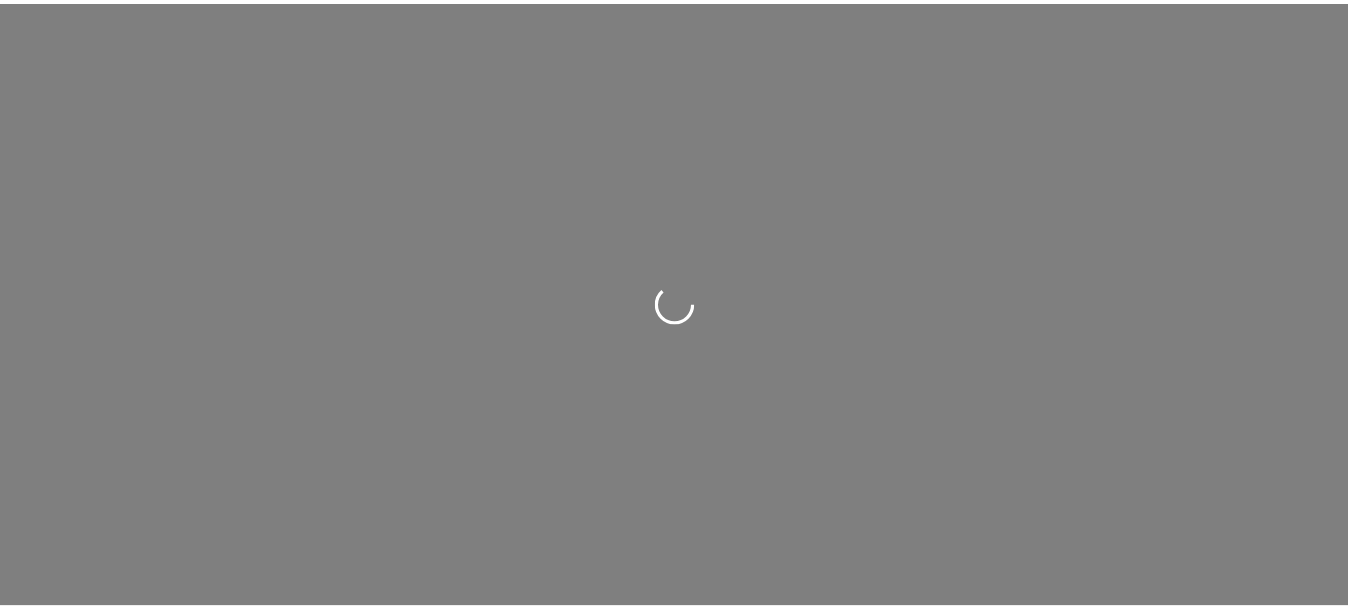 scroll, scrollTop: 0, scrollLeft: 0, axis: both 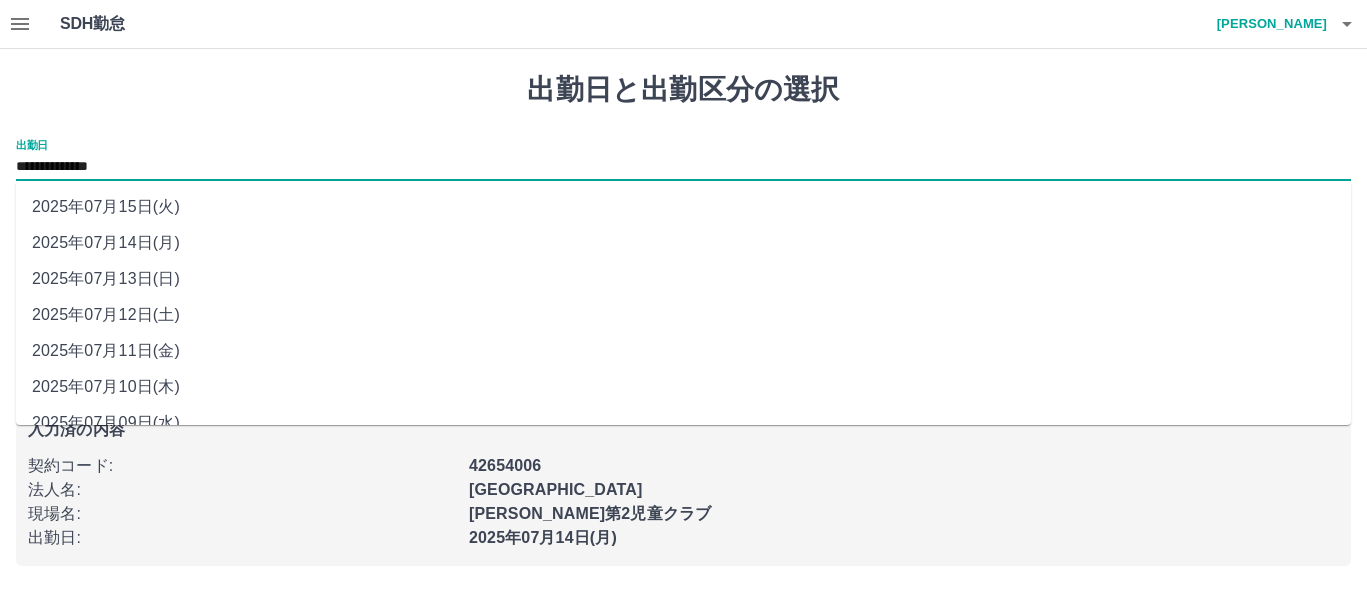 click on "**********" at bounding box center (683, 167) 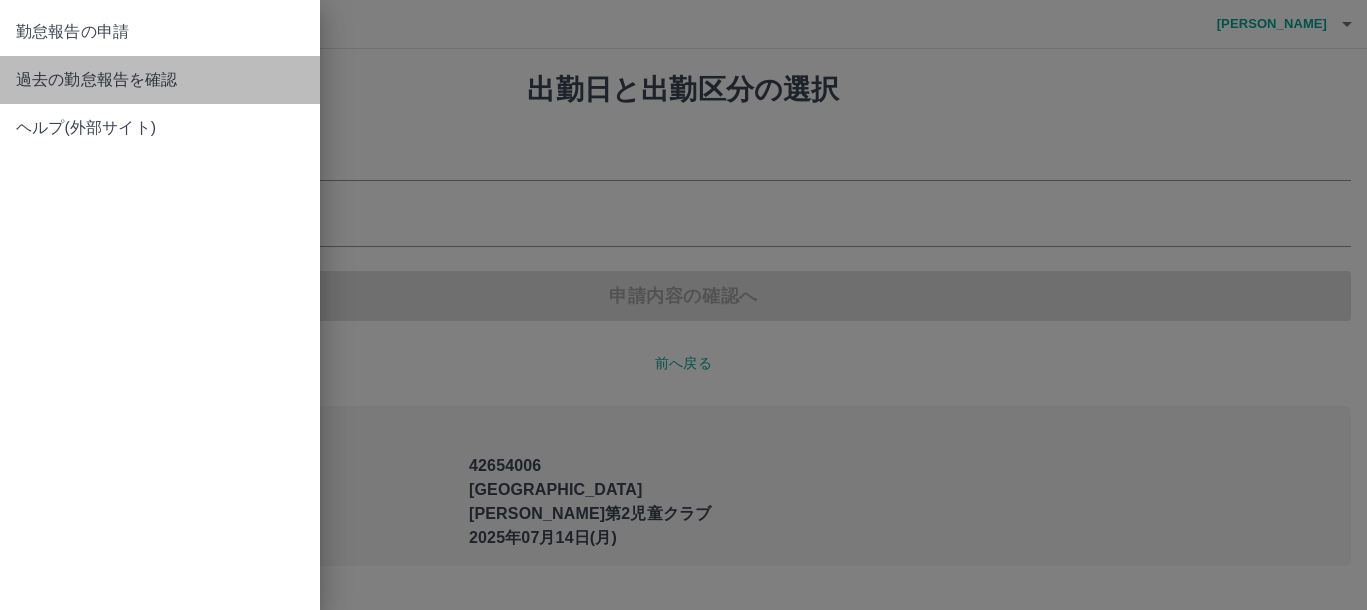 click on "過去の勤怠報告を確認" at bounding box center (160, 80) 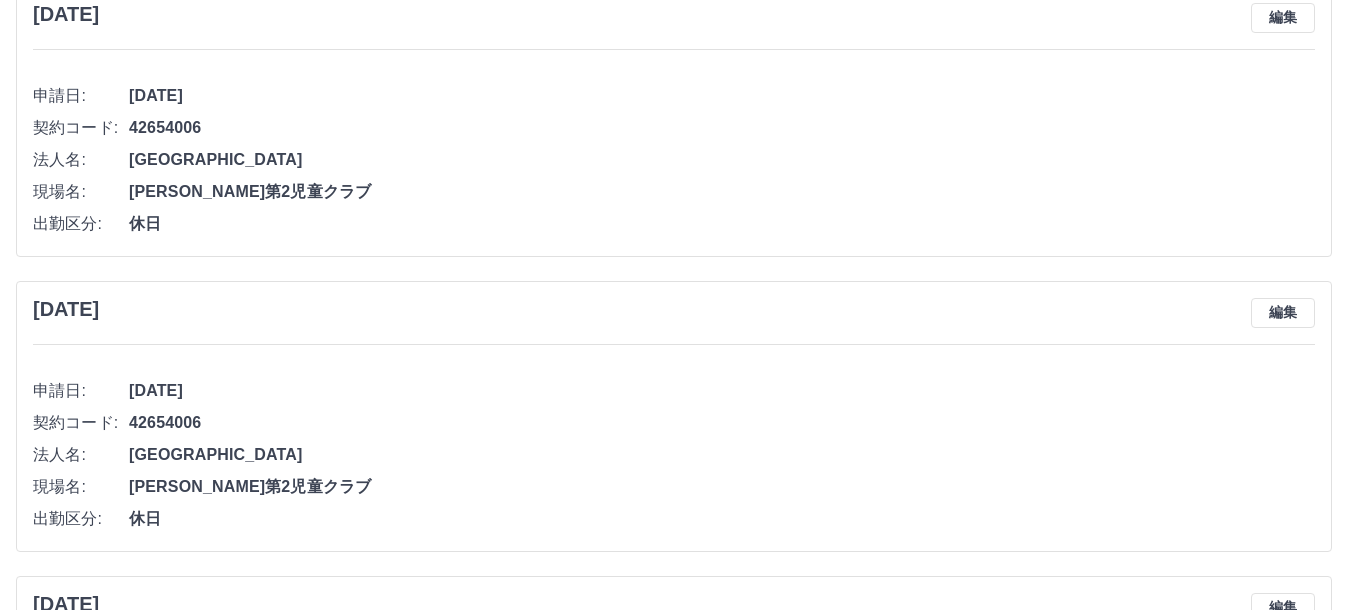 scroll, scrollTop: 0, scrollLeft: 0, axis: both 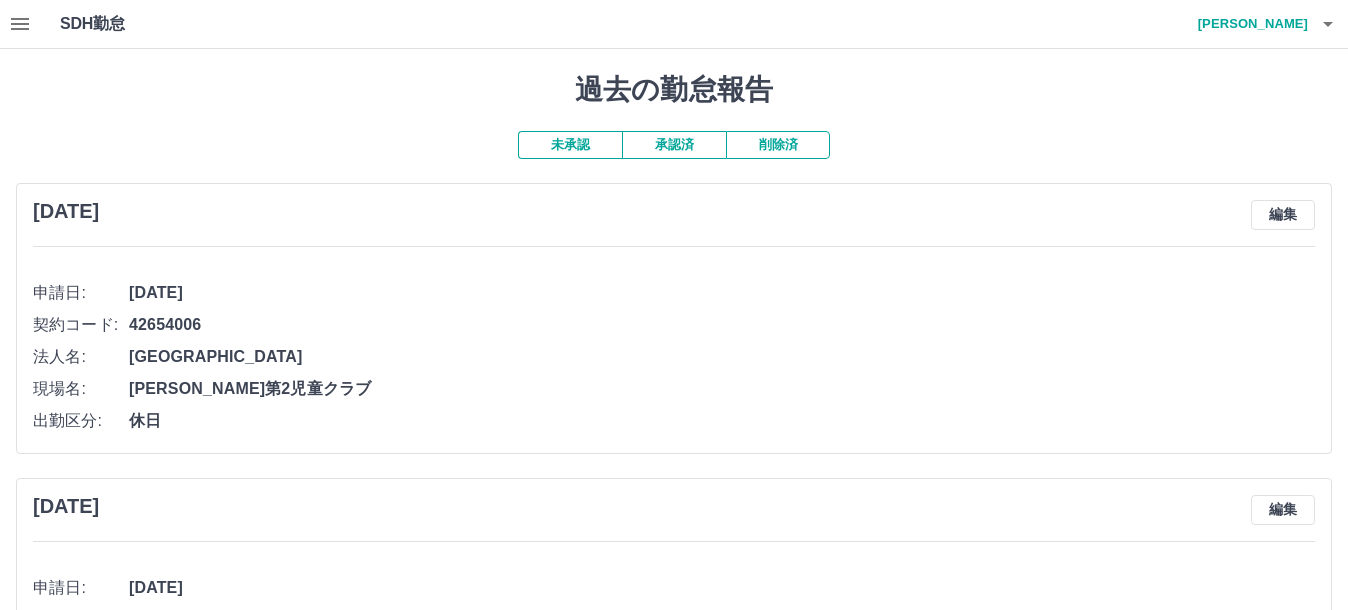 click on "未承認" at bounding box center (570, 145) 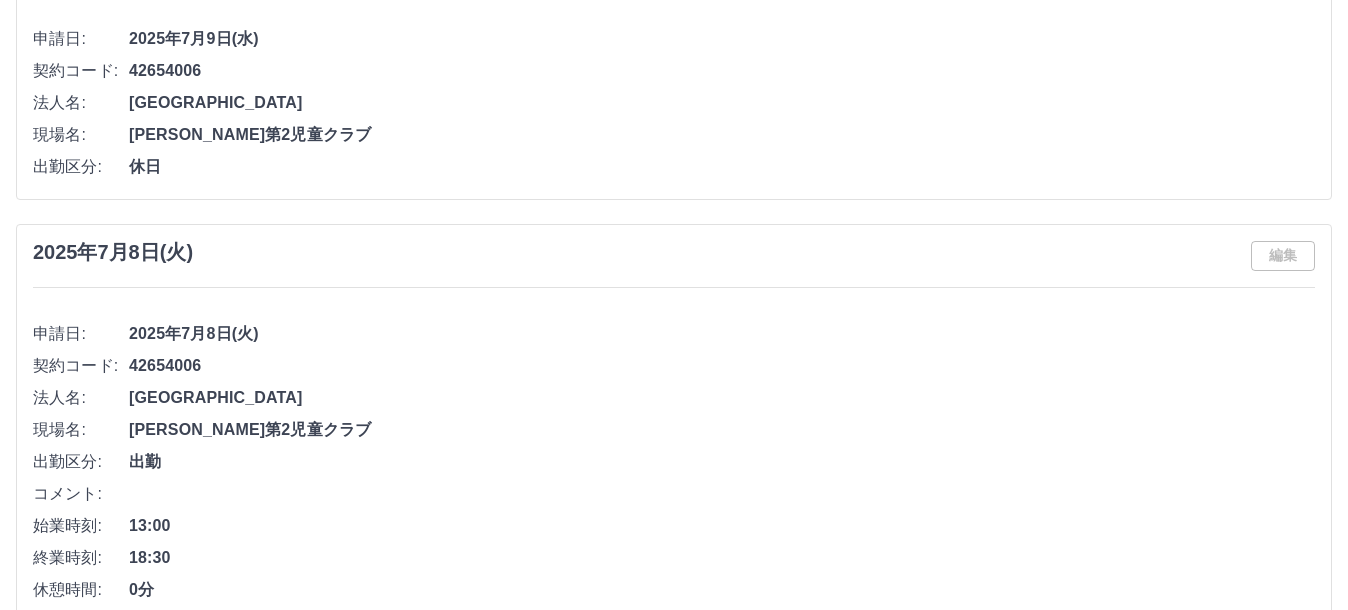 scroll, scrollTop: 0, scrollLeft: 0, axis: both 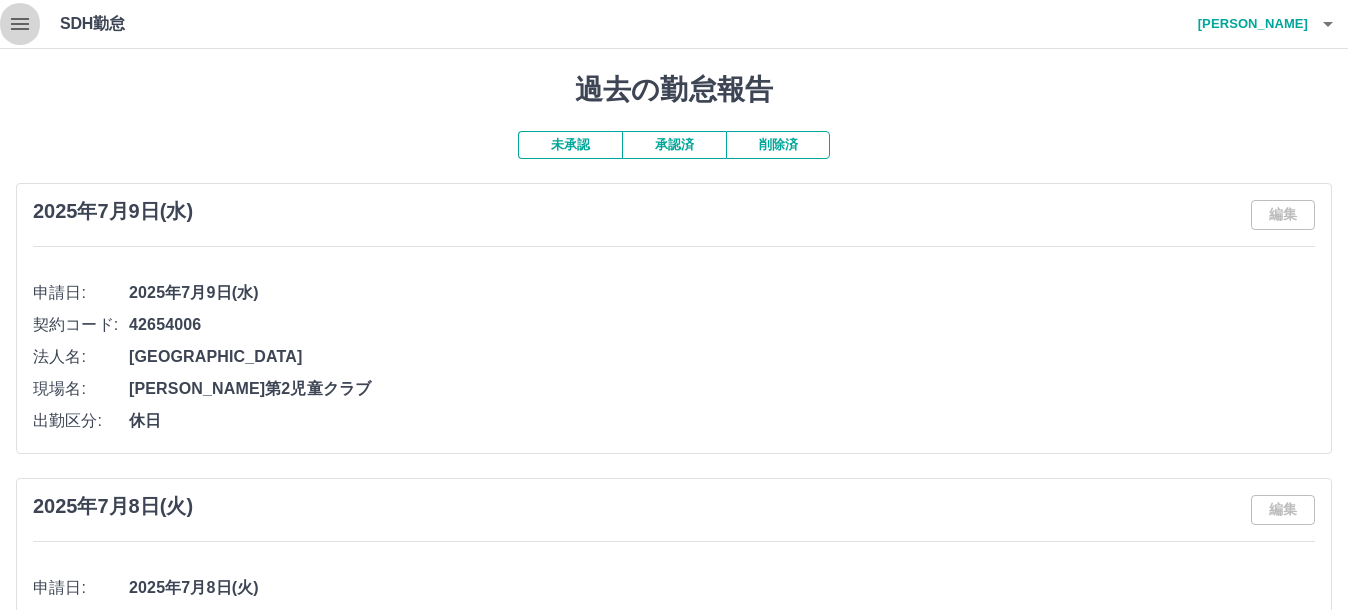 click 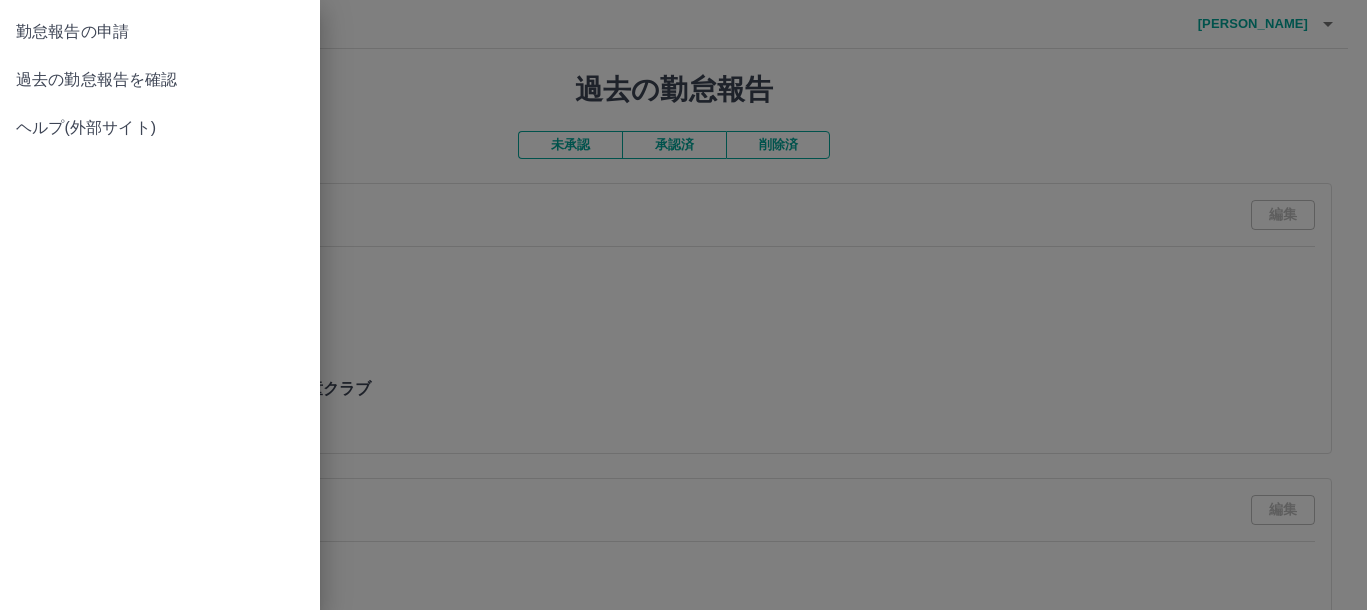 click on "勤怠報告の申請" at bounding box center (160, 32) 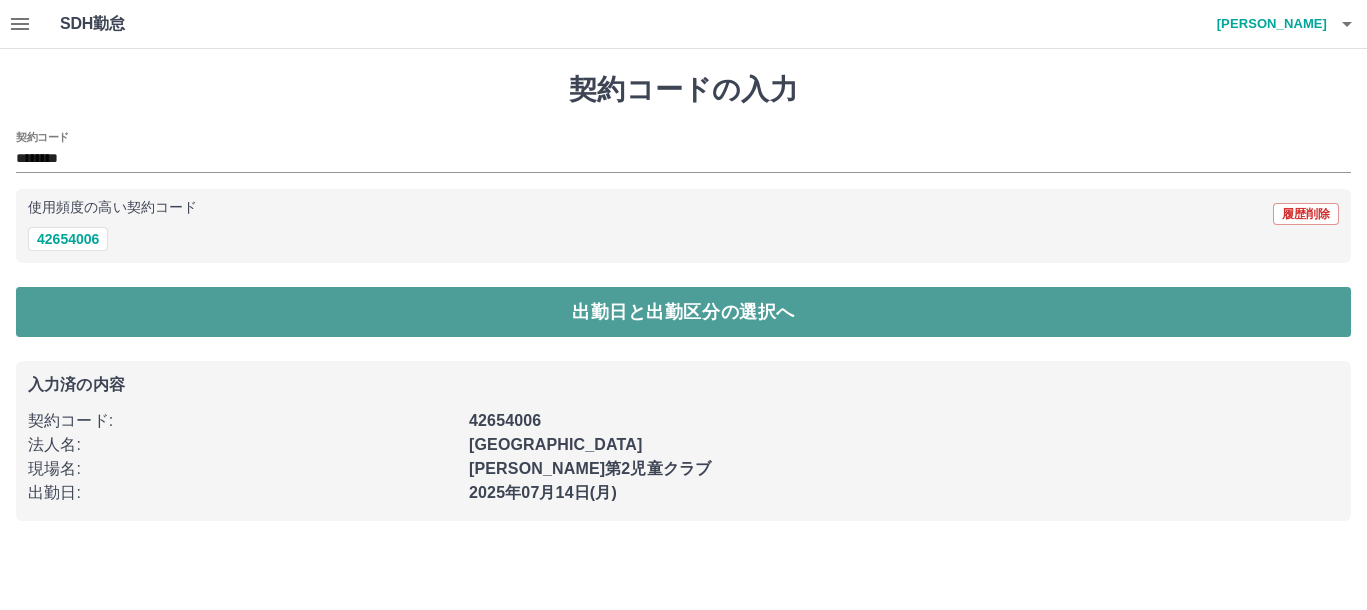 click on "出勤日と出勤区分の選択へ" at bounding box center (683, 312) 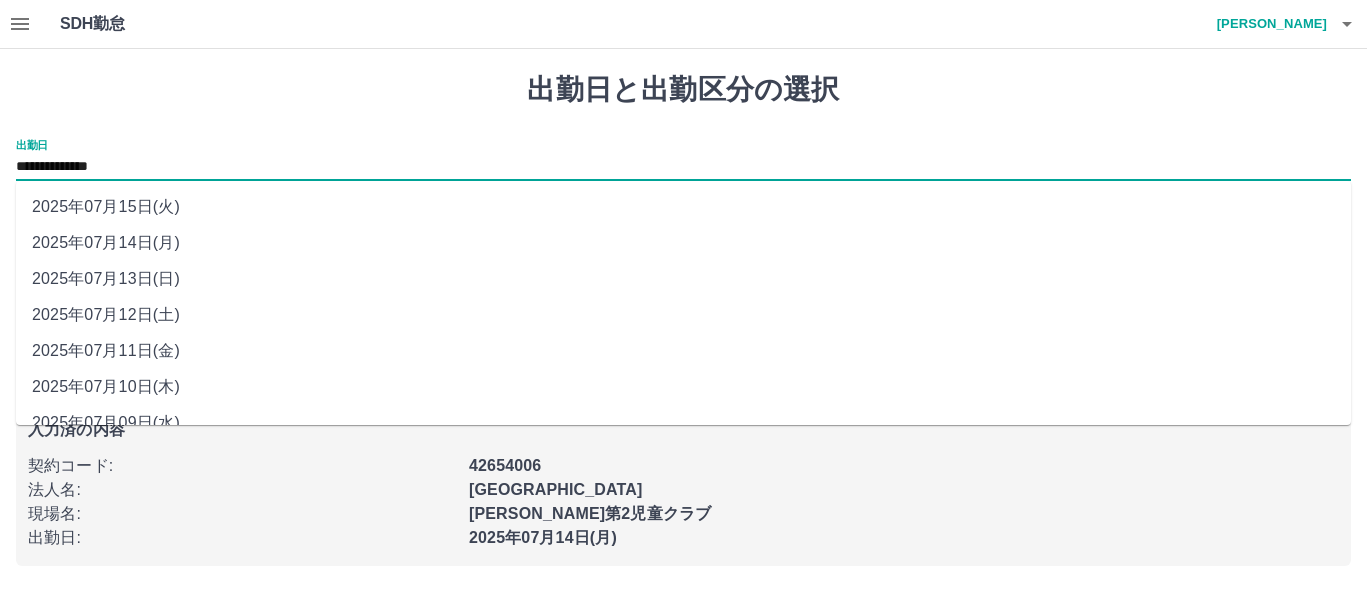 click on "**********" at bounding box center [683, 167] 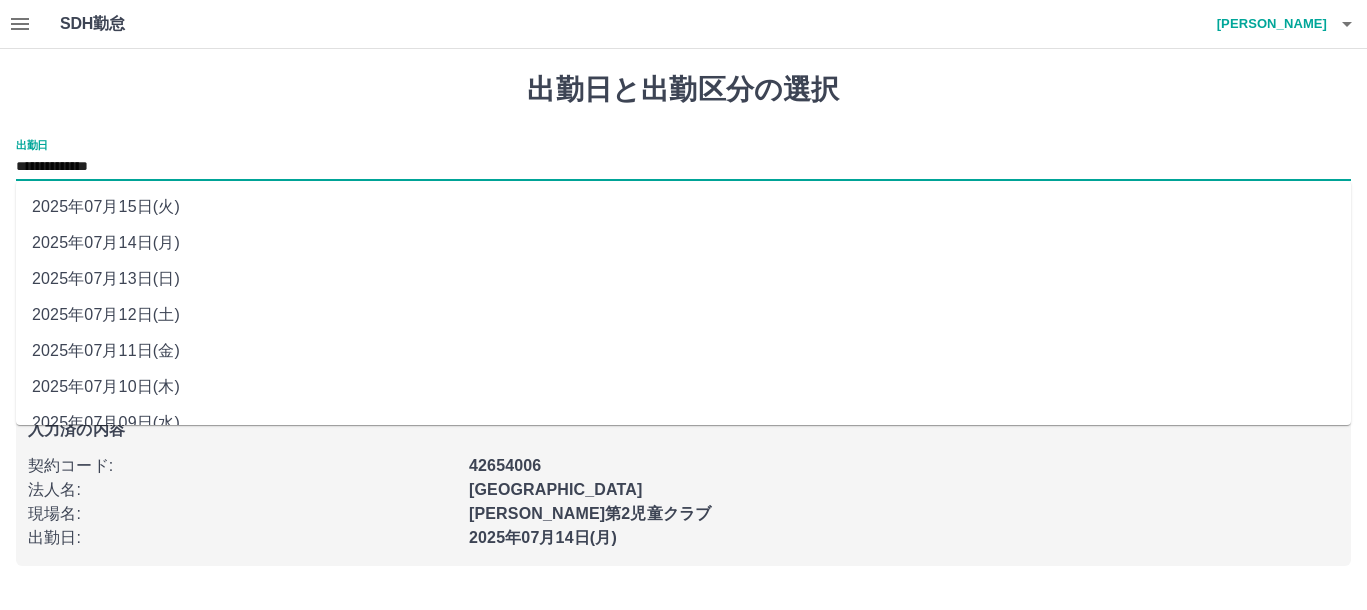 click on "2025年07月10日(木)" at bounding box center (683, 387) 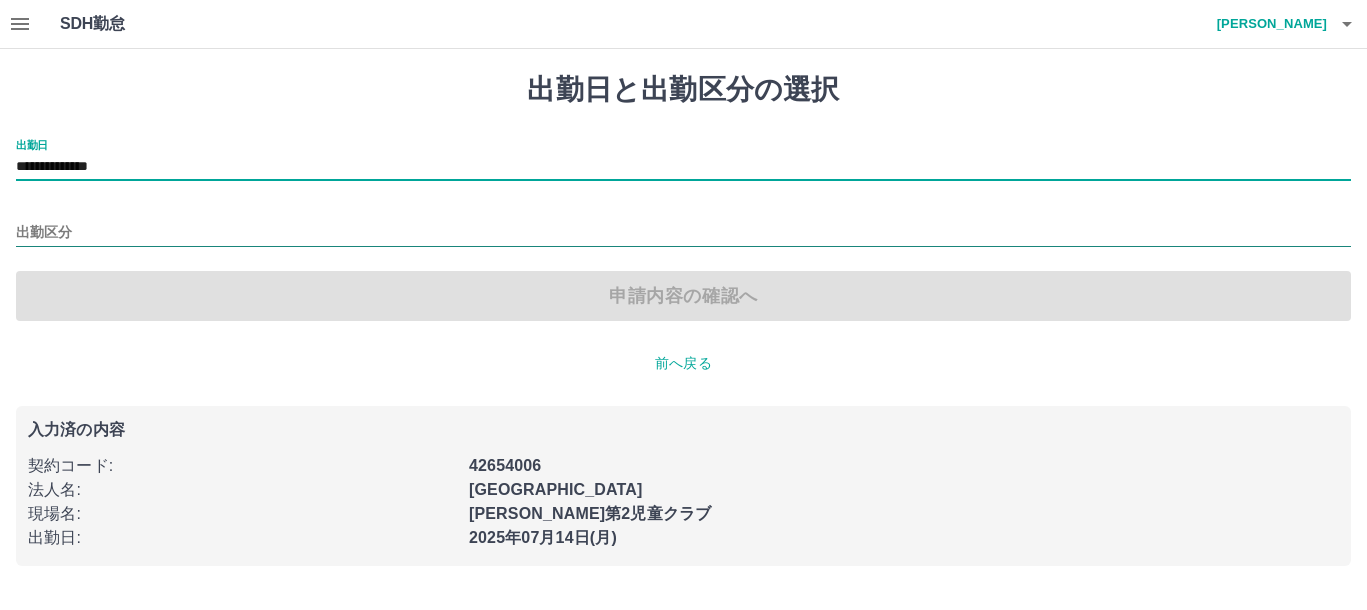 click on "出勤区分" at bounding box center [683, 233] 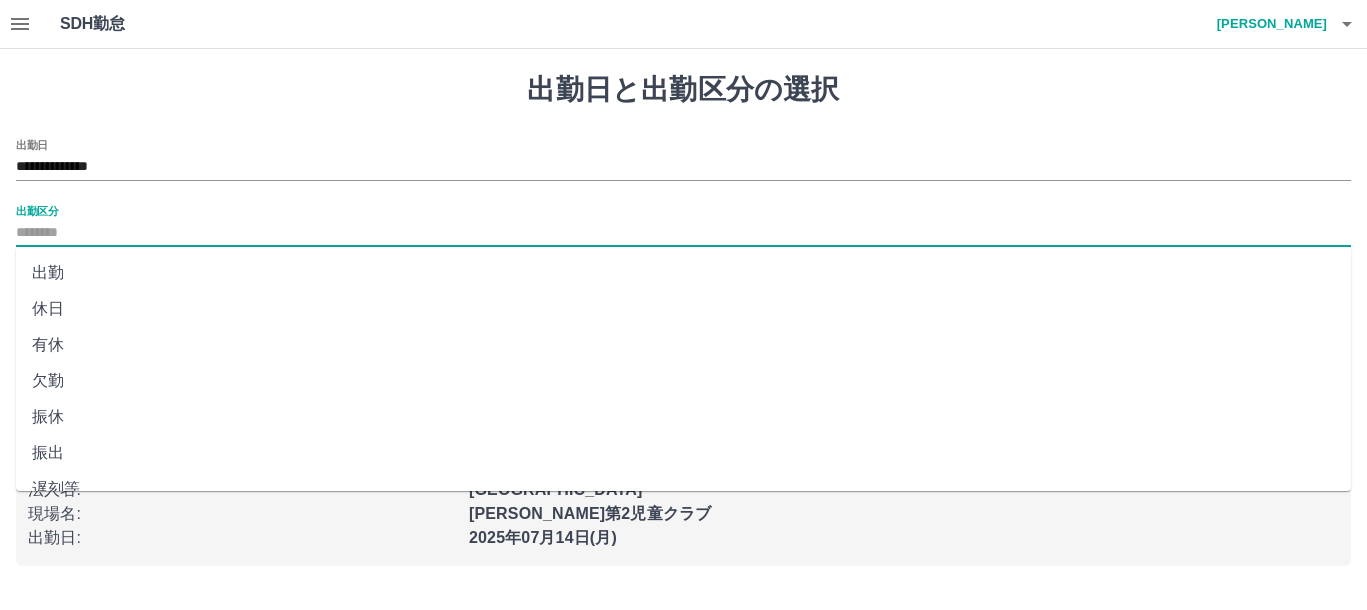 click on "出勤" at bounding box center (683, 273) 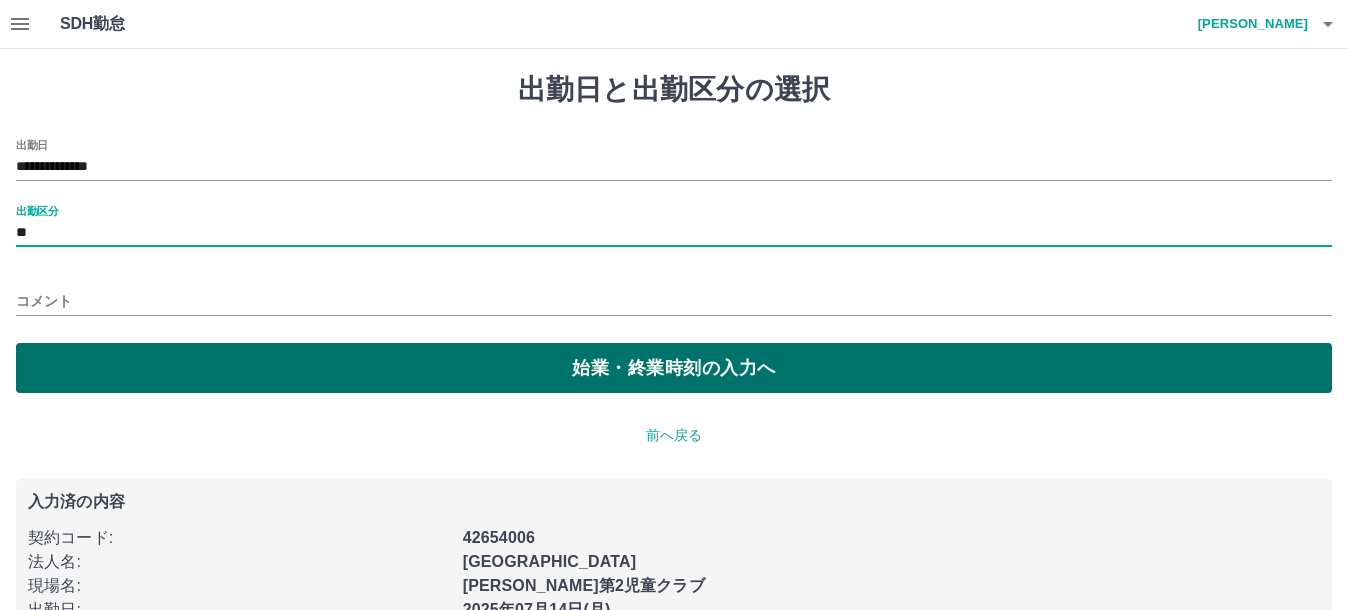 click on "始業・終業時刻の入力へ" at bounding box center (674, 368) 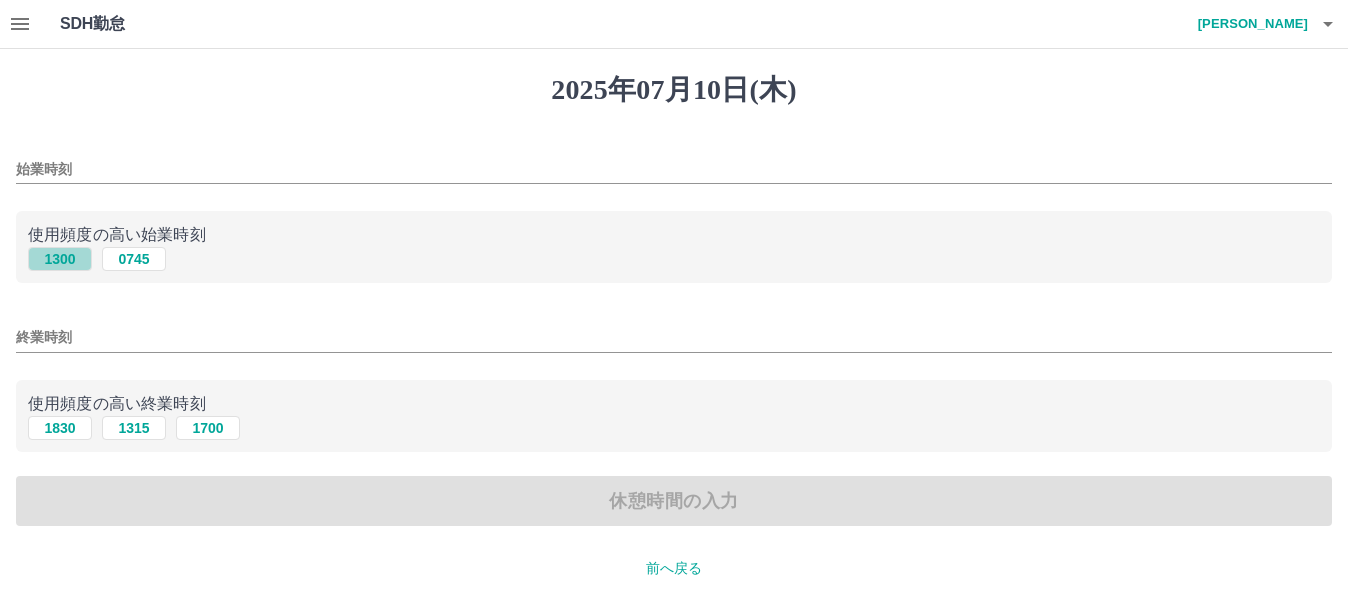 click on "1300" at bounding box center (60, 259) 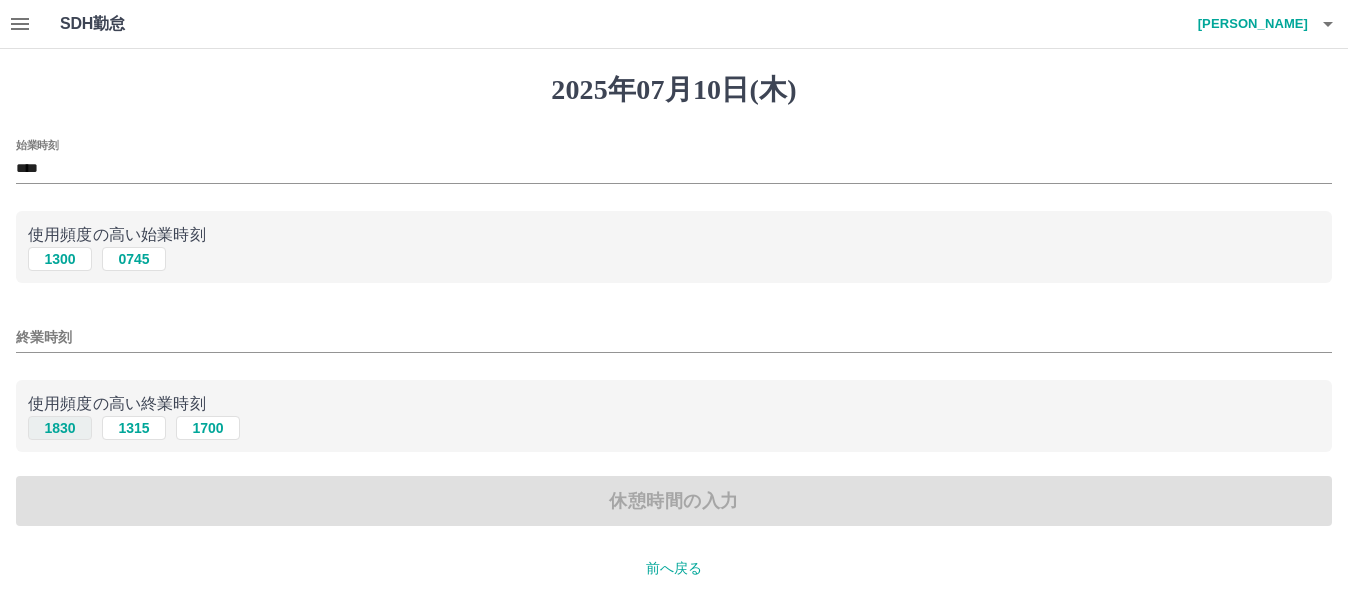 click on "1830" at bounding box center [60, 428] 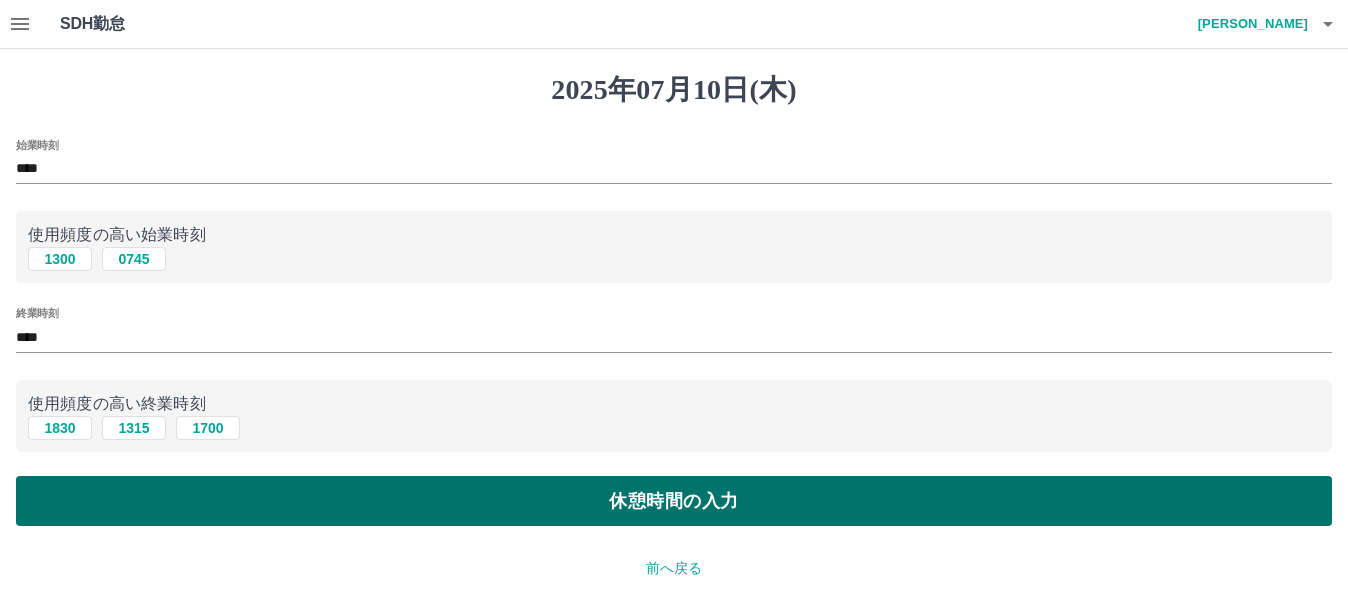 click on "休憩時間の入力" at bounding box center [674, 501] 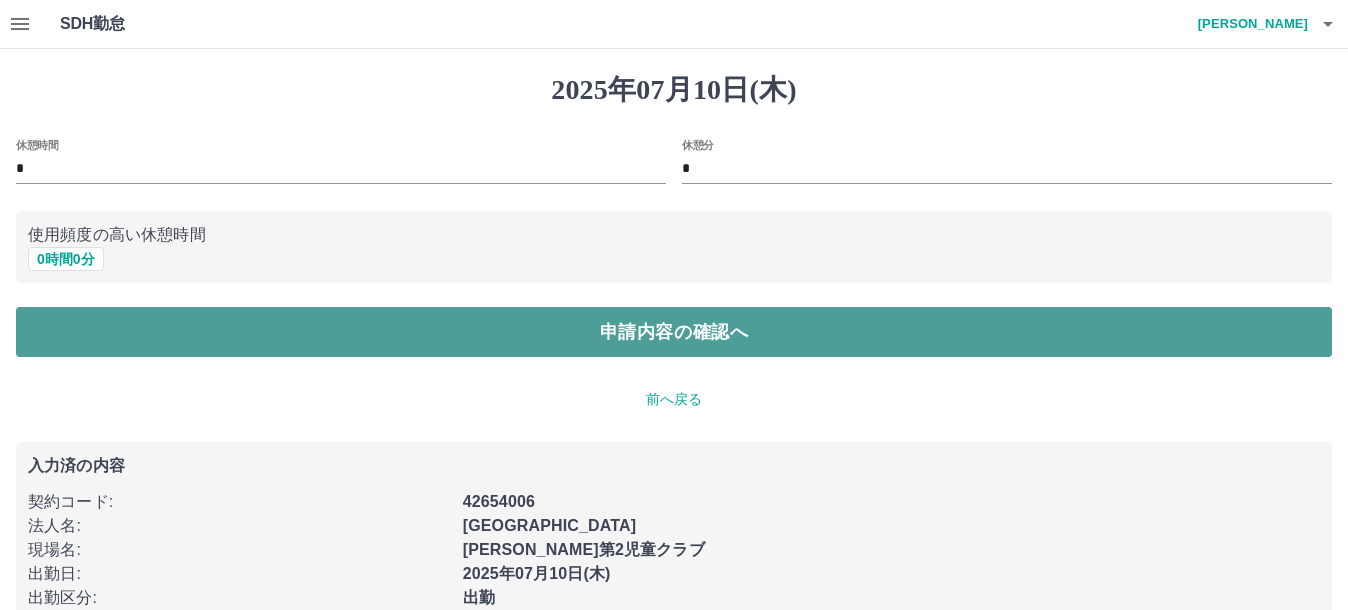 click on "申請内容の確認へ" at bounding box center (674, 332) 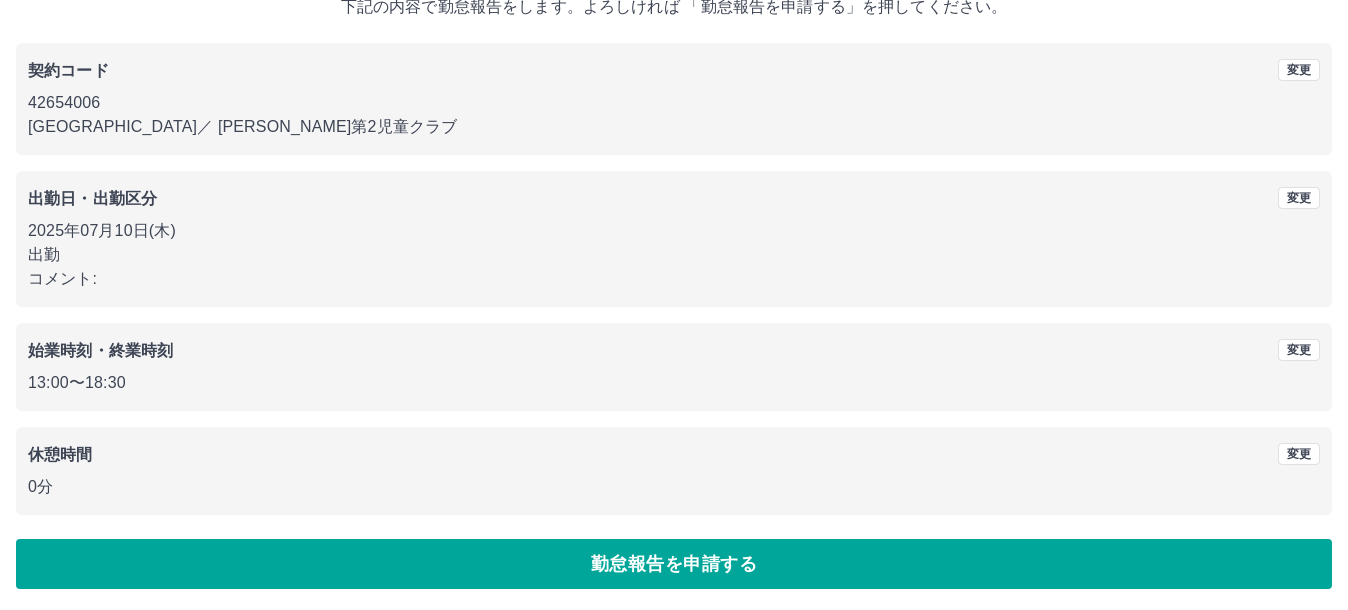 scroll, scrollTop: 139, scrollLeft: 0, axis: vertical 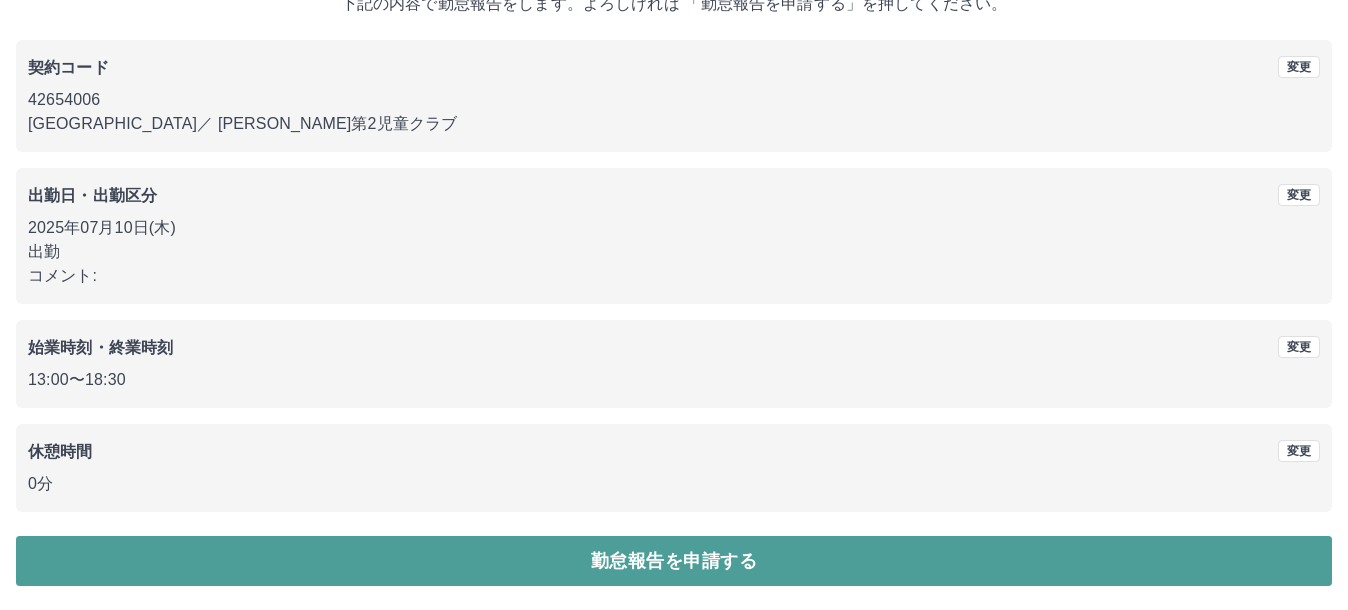 click on "勤怠報告を申請する" at bounding box center [674, 561] 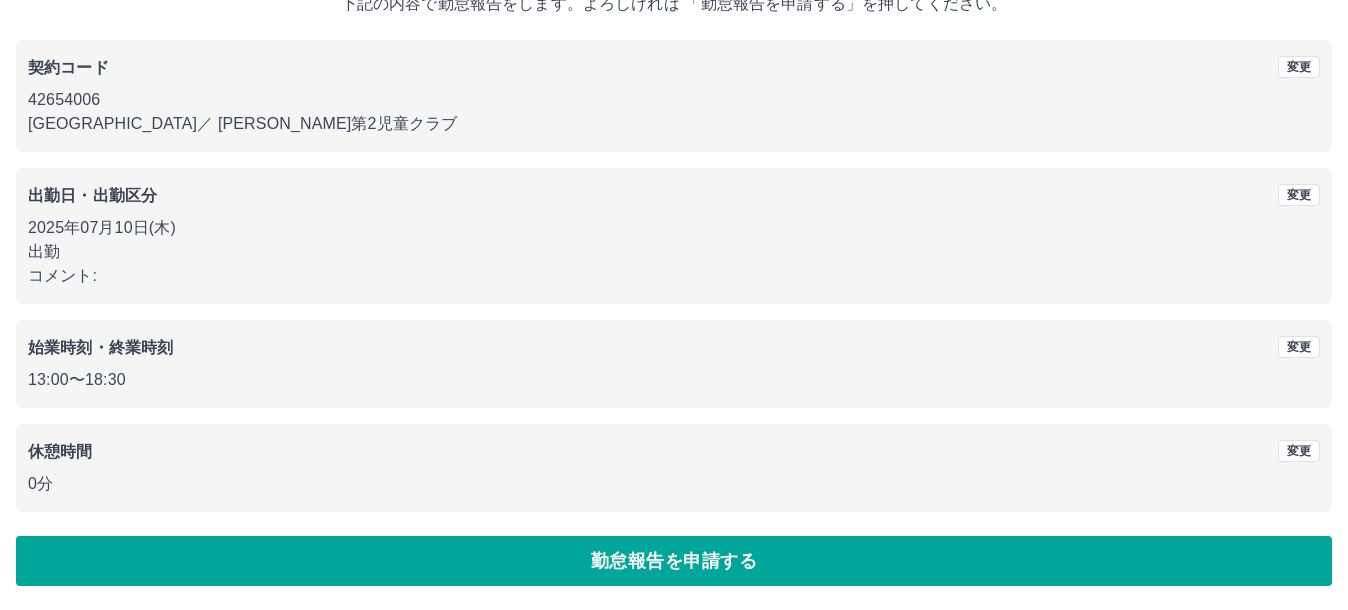 scroll, scrollTop: 0, scrollLeft: 0, axis: both 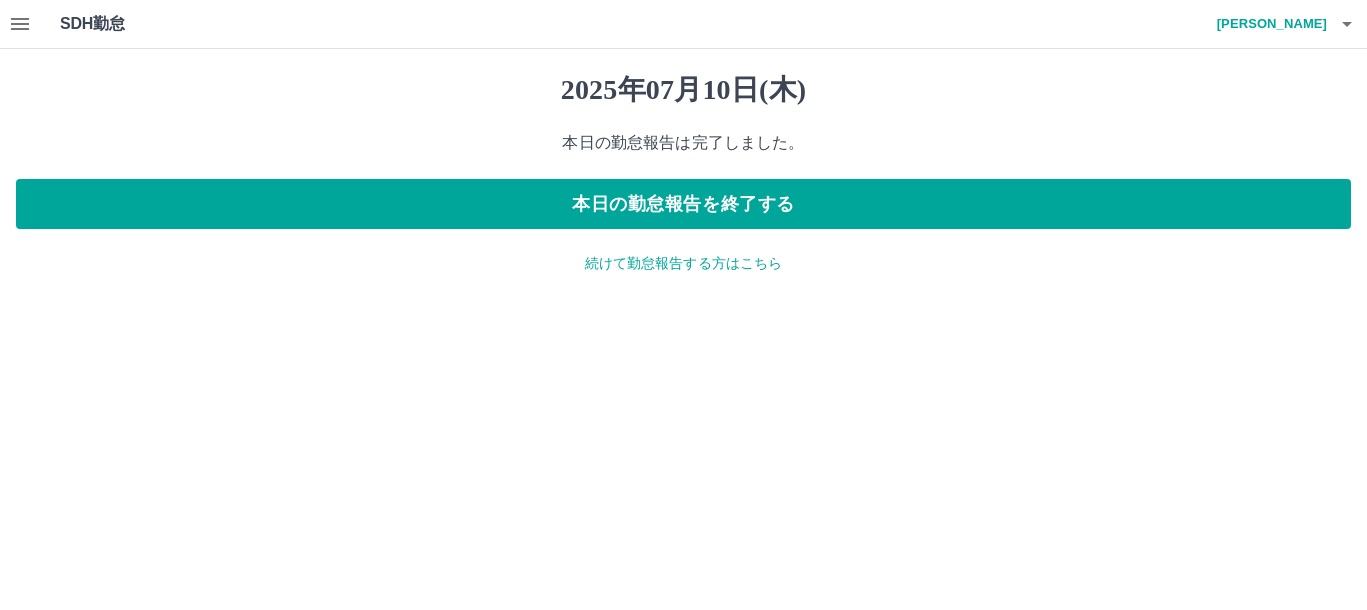 click on "続けて勤怠報告する方はこちら" at bounding box center (683, 263) 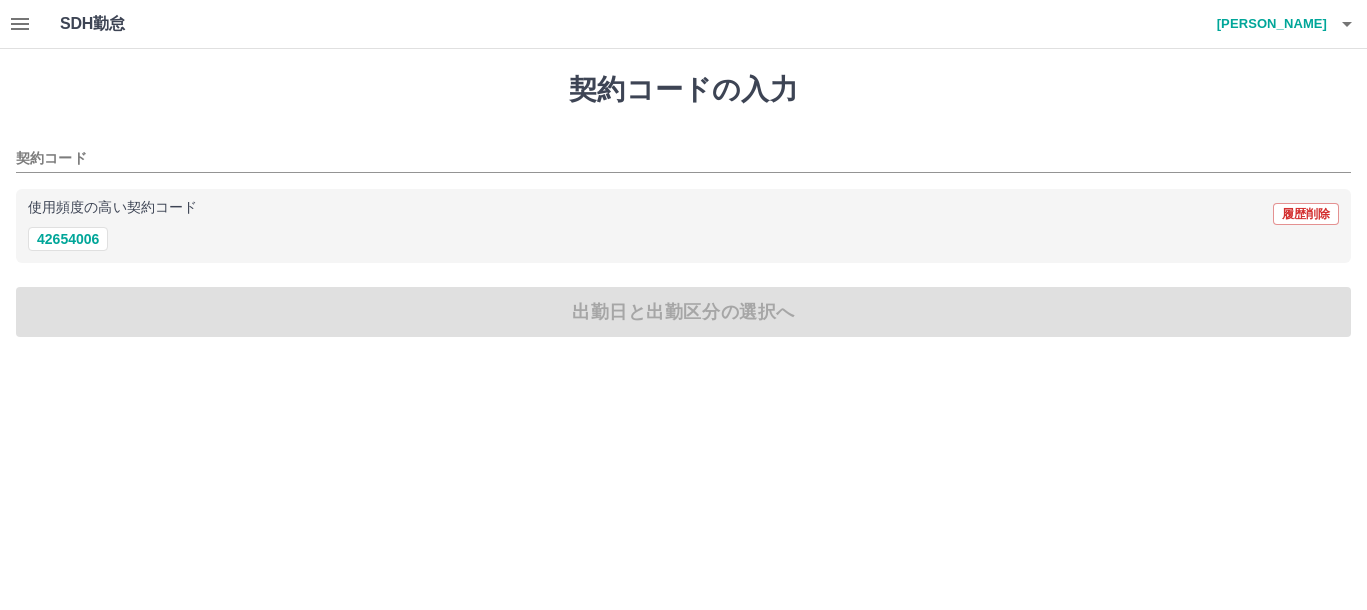 click on "使用頻度の高い契約コード 履歴削除" at bounding box center (683, 214) 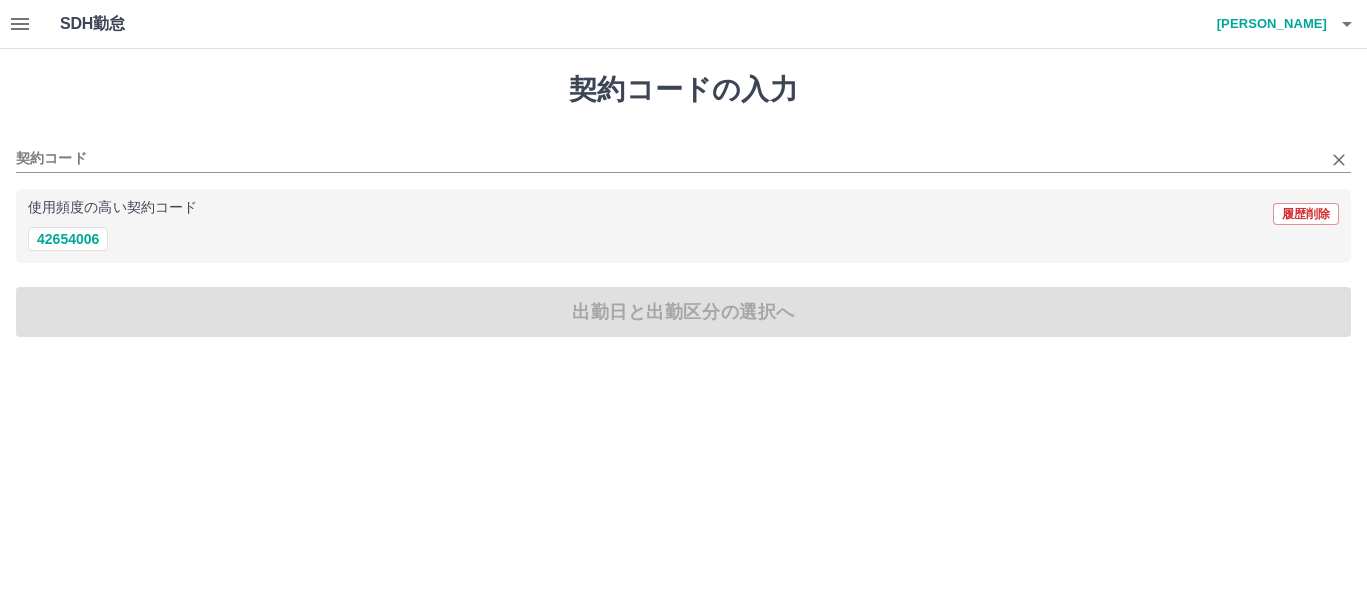 click on "契約コード" at bounding box center (683, 152) 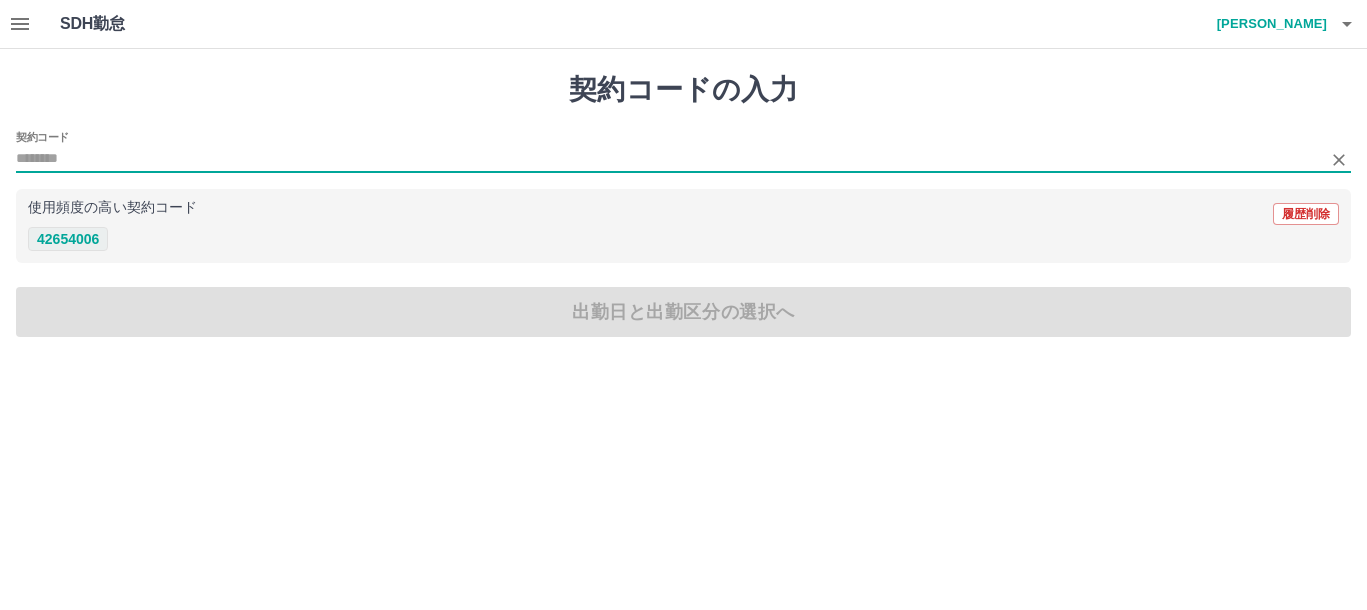 click on "42654006" at bounding box center (68, 239) 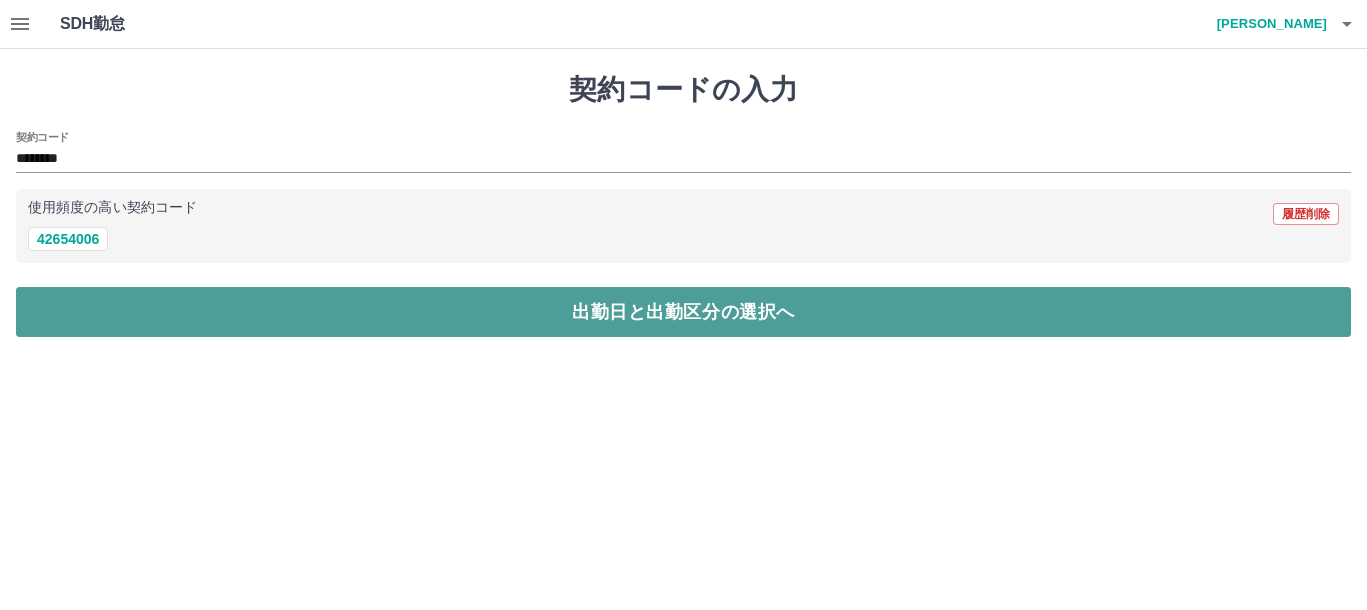 click on "出勤日と出勤区分の選択へ" at bounding box center [683, 312] 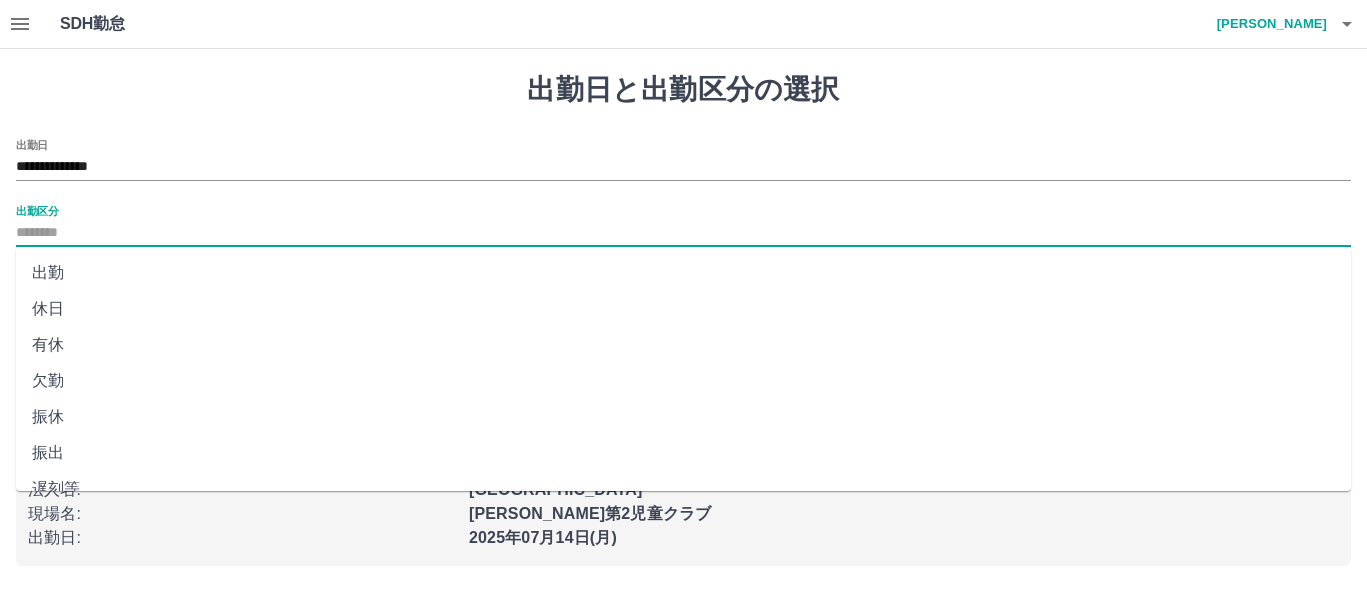 click on "出勤区分" at bounding box center (683, 233) 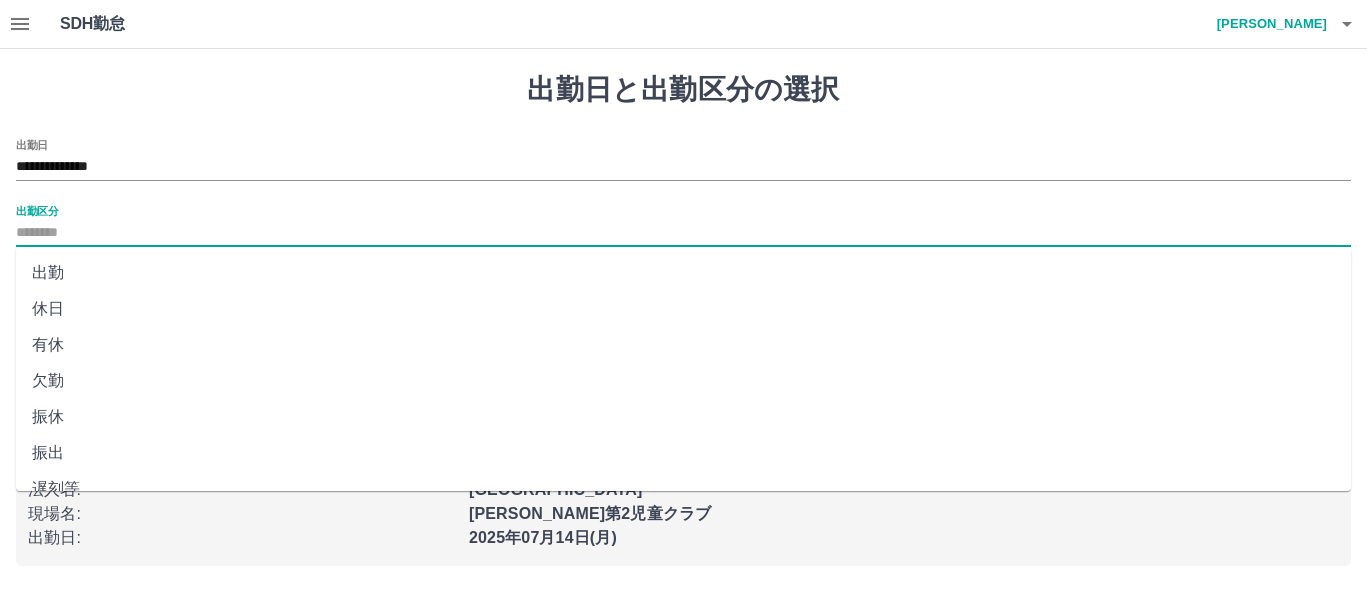 click on "出勤" at bounding box center (683, 273) 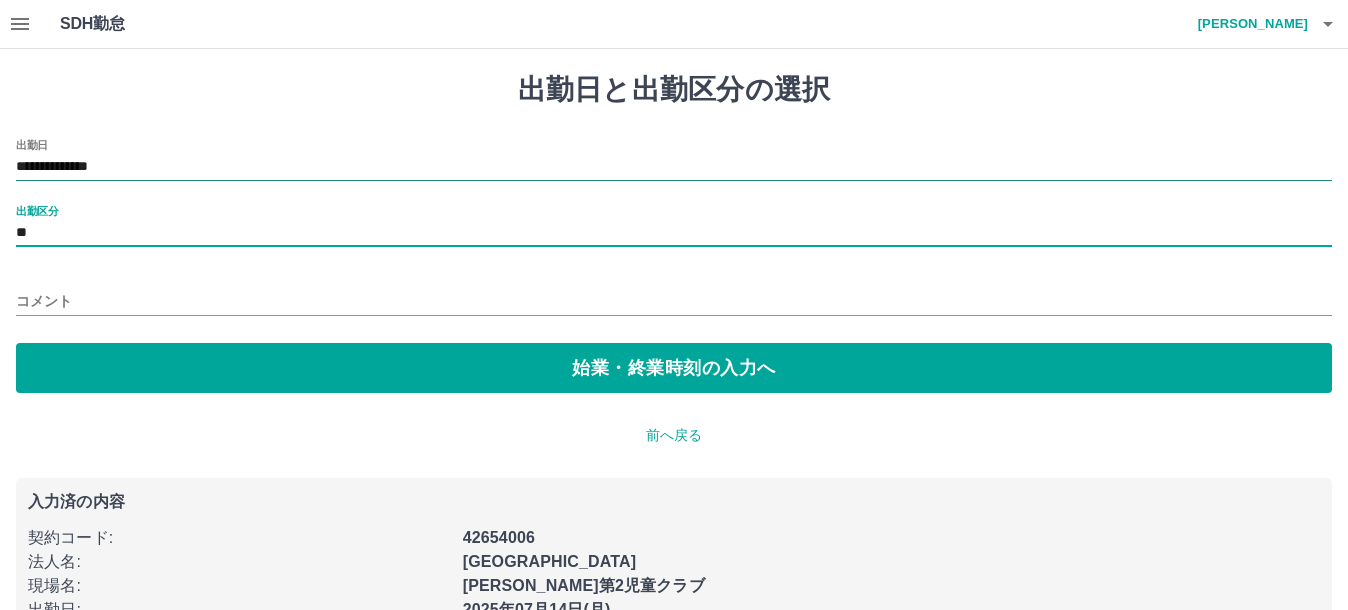 click on "**********" at bounding box center [674, 167] 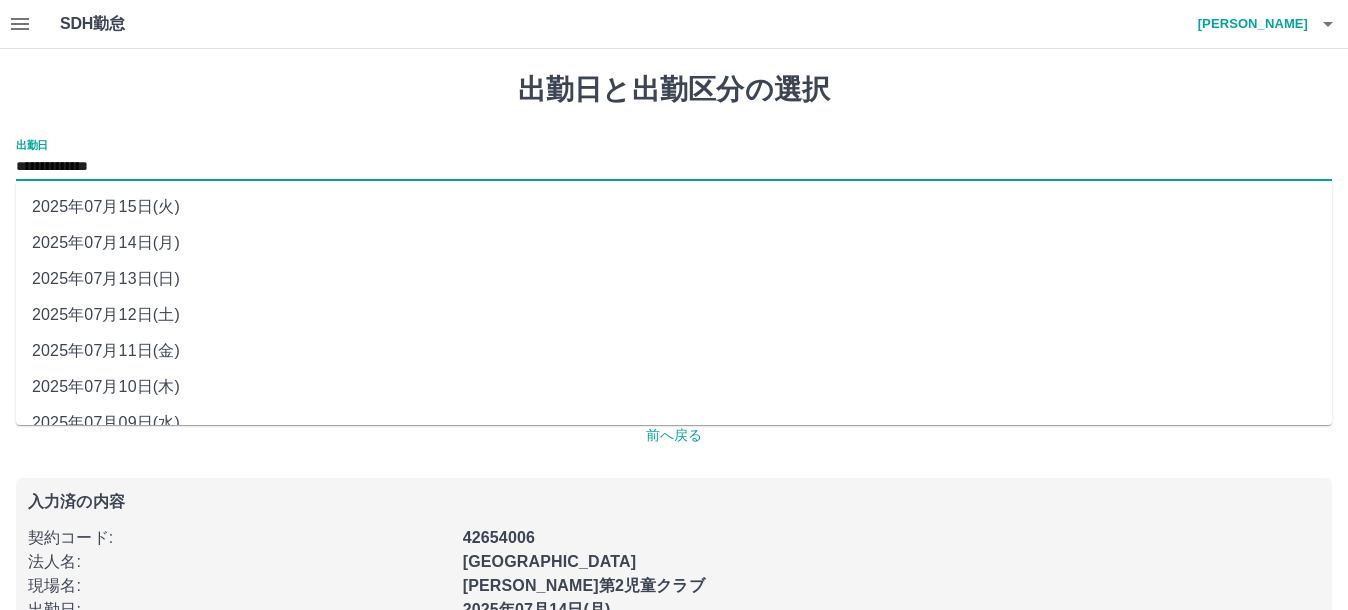 click on "**********" at bounding box center (674, 355) 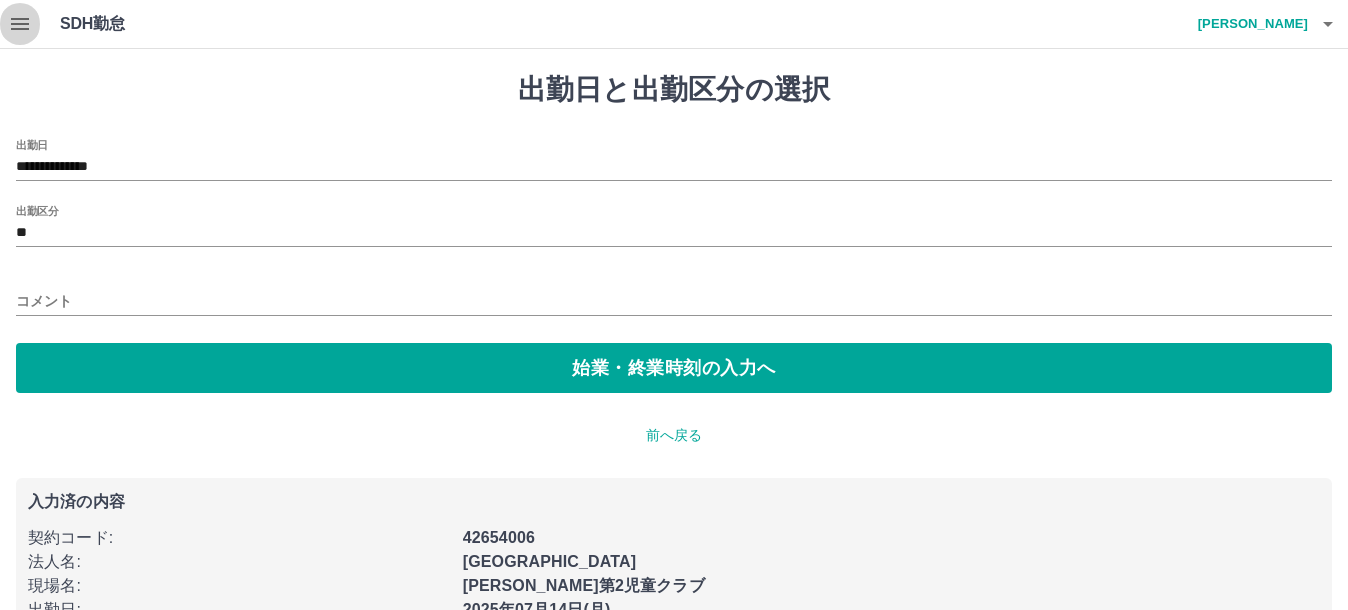 click 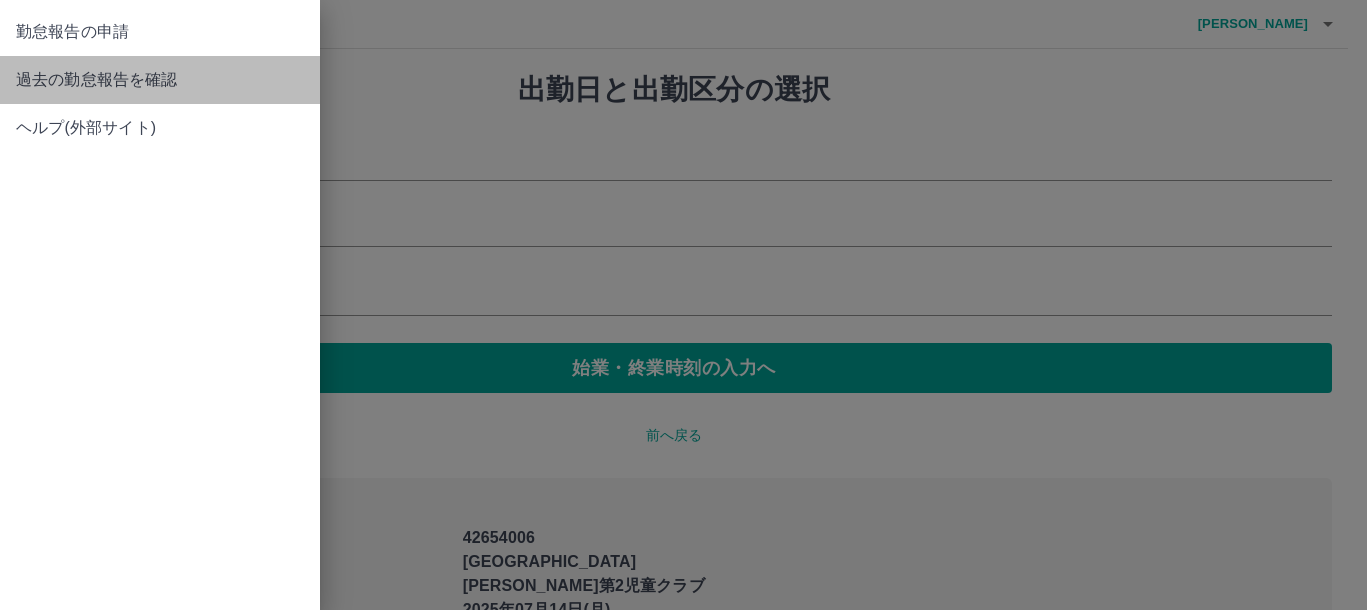 click on "過去の勤怠報告を確認" at bounding box center [160, 80] 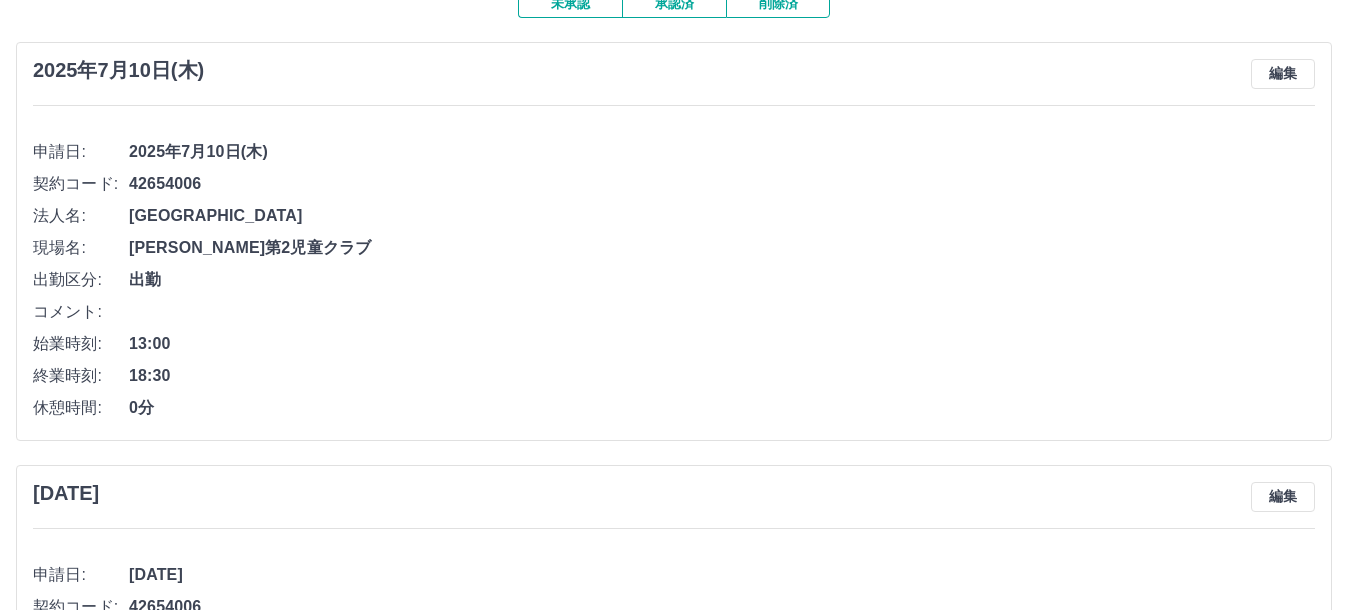 scroll, scrollTop: 125, scrollLeft: 0, axis: vertical 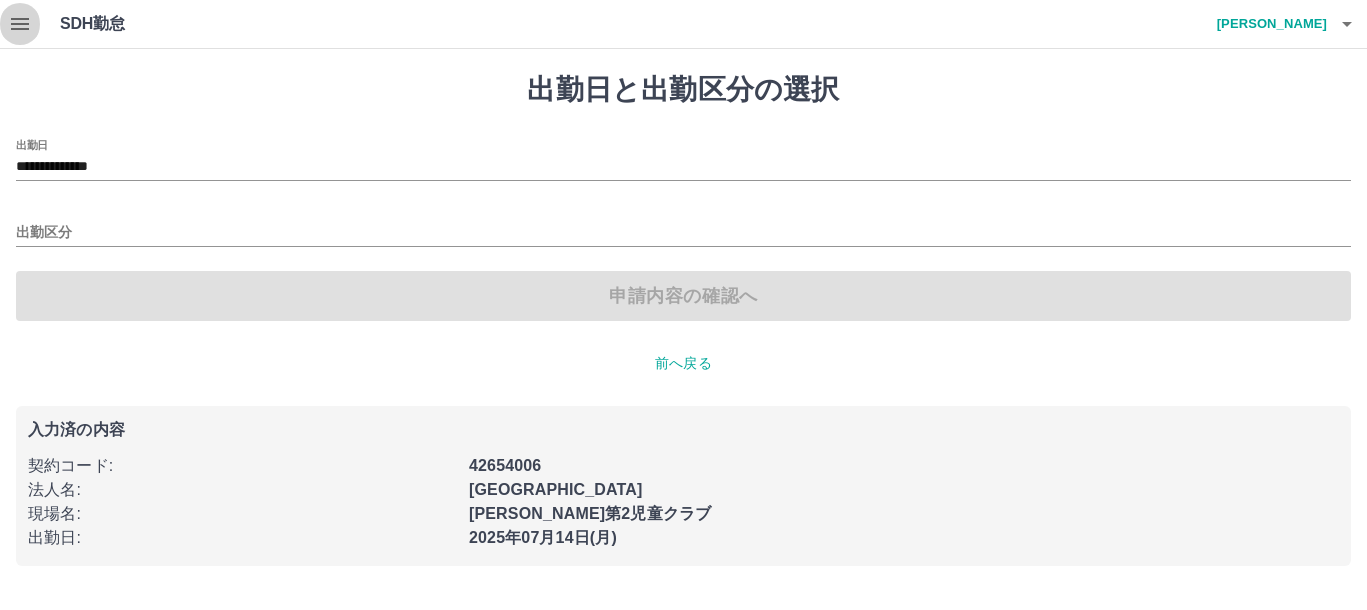 click 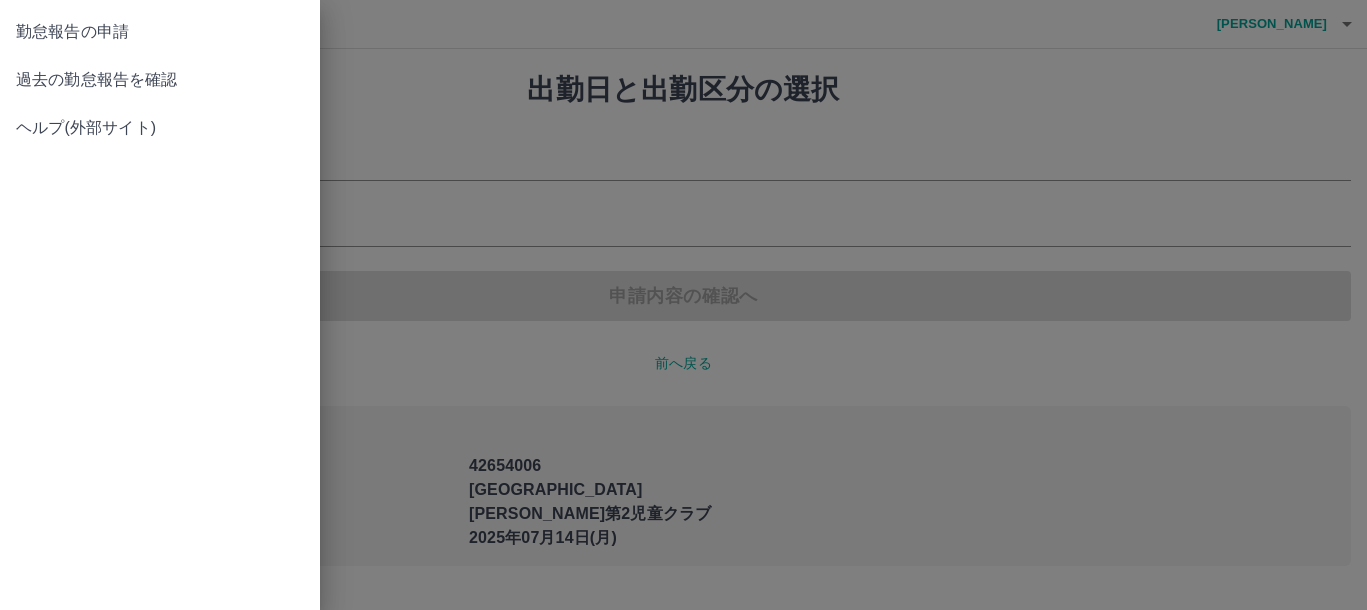 click on "勤怠報告の申請" at bounding box center (160, 32) 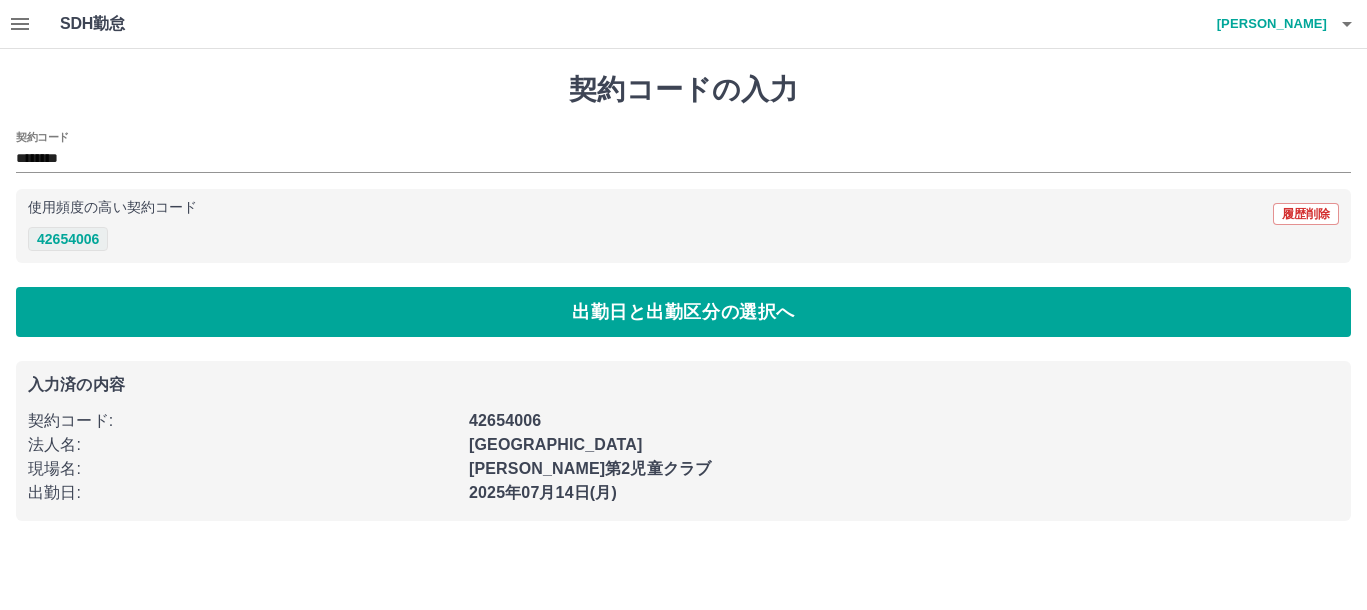 click on "42654006" at bounding box center (68, 239) 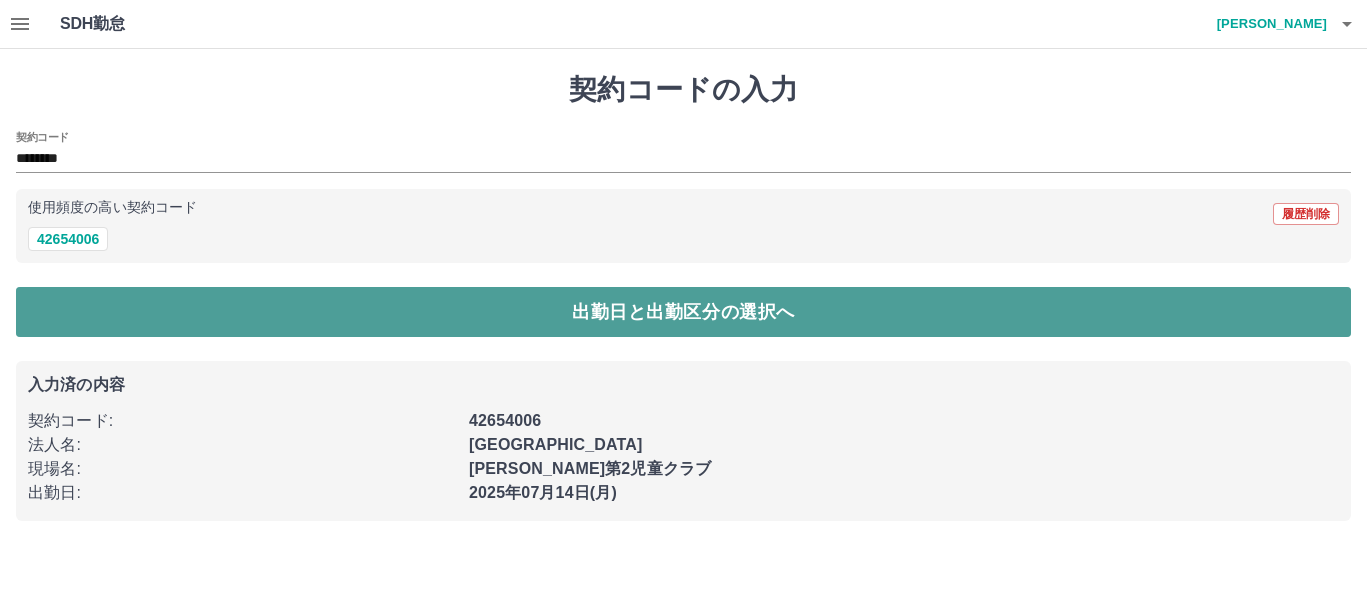 click on "出勤日と出勤区分の選択へ" at bounding box center [683, 312] 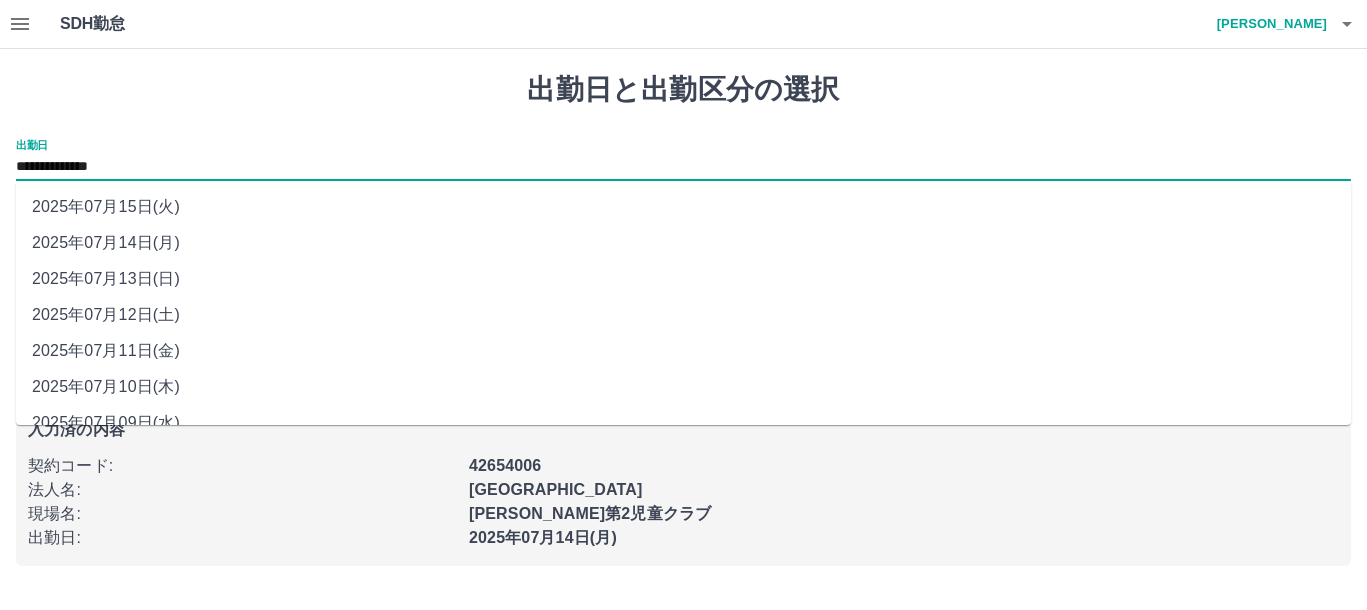 click on "**********" at bounding box center [683, 167] 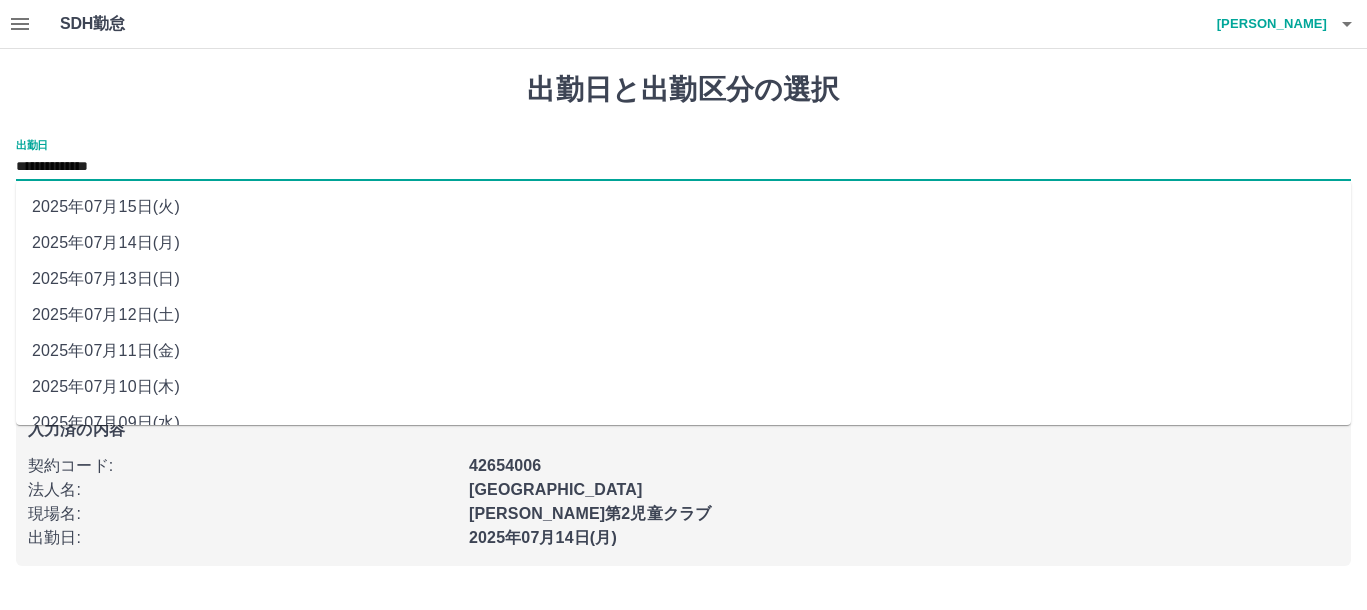 click on "2025年07月11日(金)" at bounding box center (683, 351) 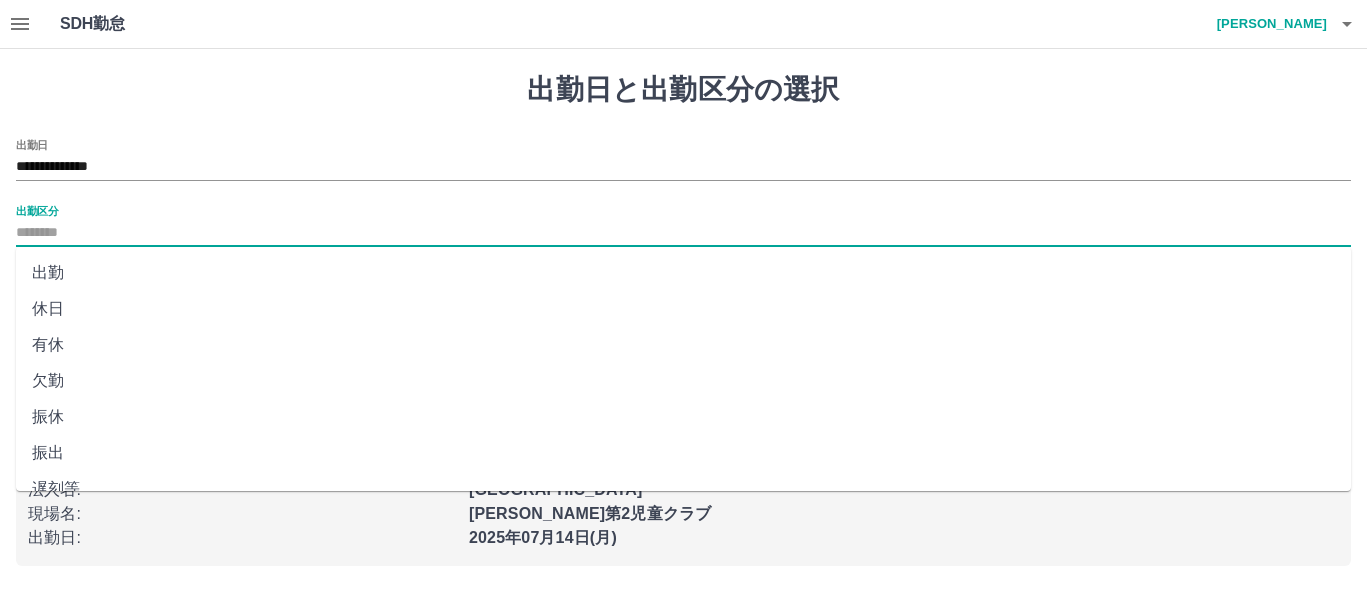 click on "出勤区分" at bounding box center (683, 233) 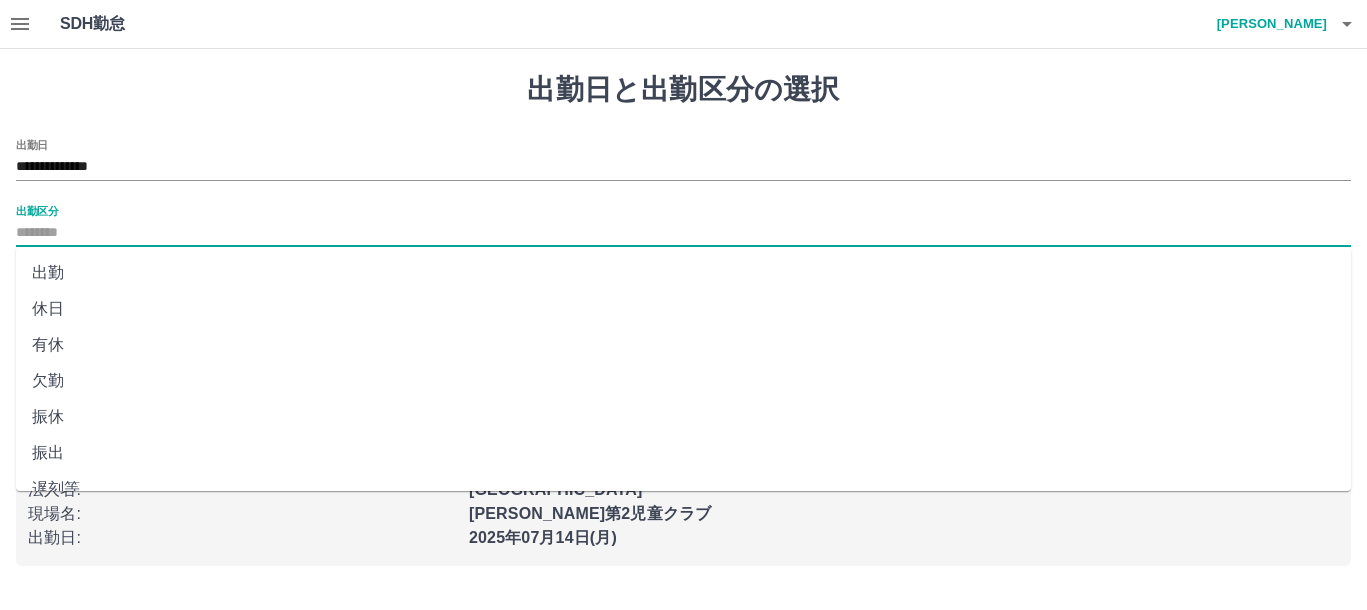 click on "出勤" at bounding box center (683, 273) 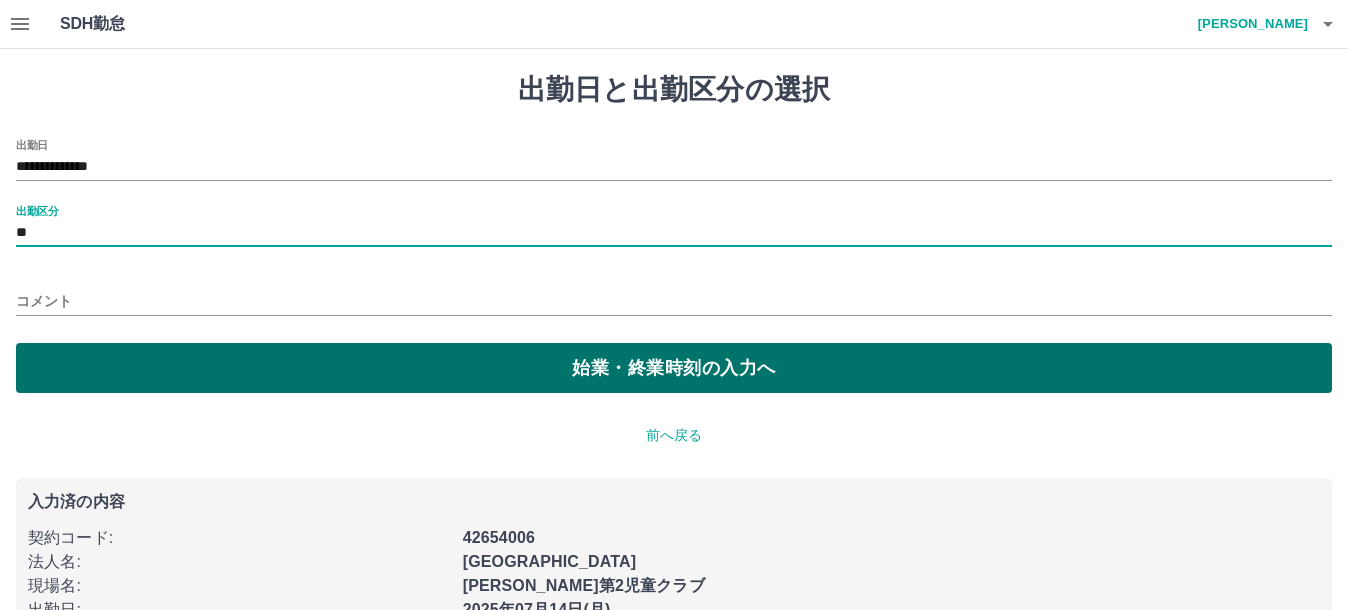 click on "始業・終業時刻の入力へ" at bounding box center (674, 368) 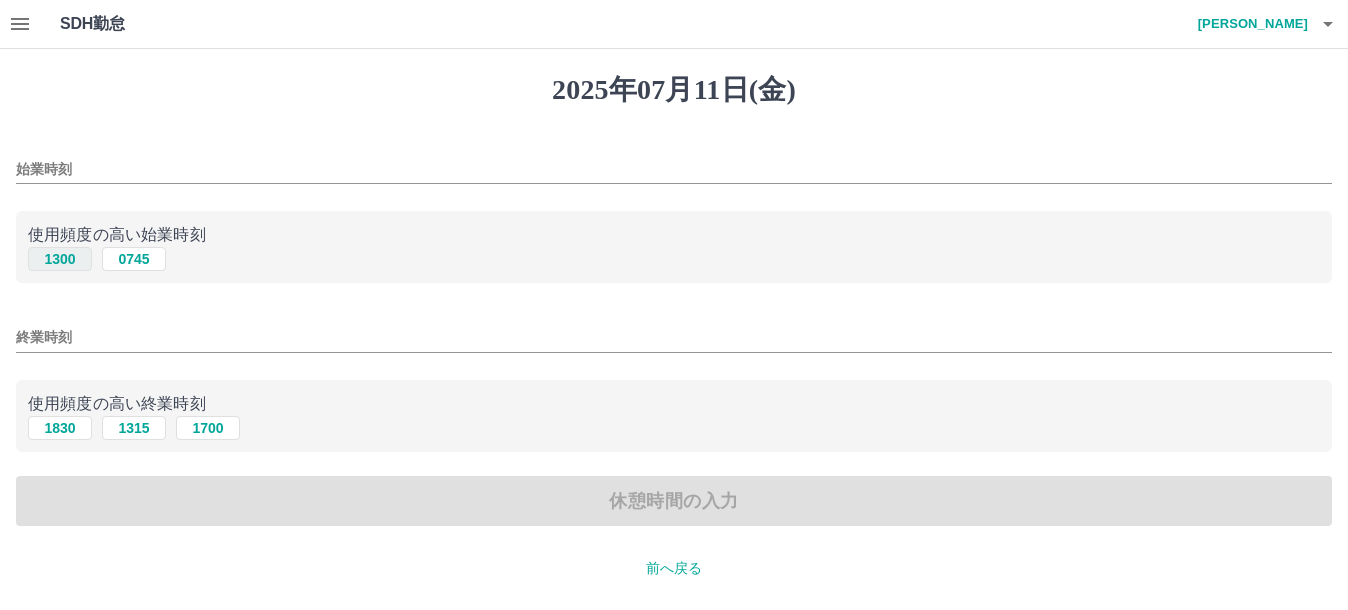 click on "1300" at bounding box center (60, 259) 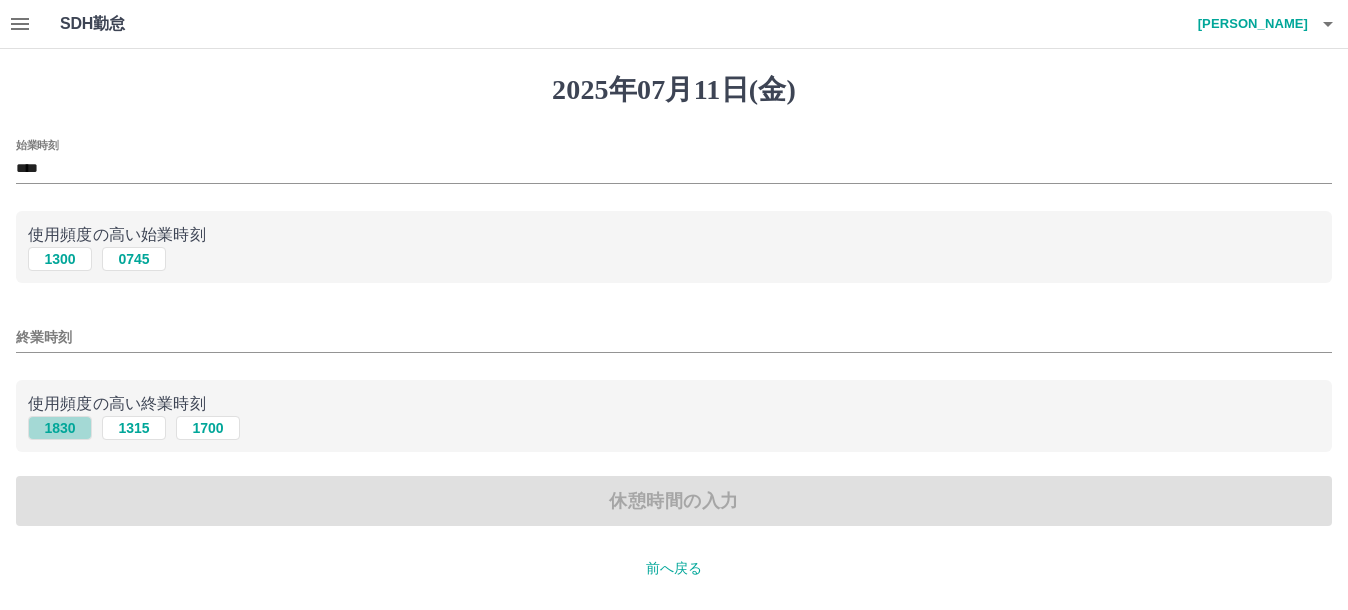 click on "1830" at bounding box center (60, 428) 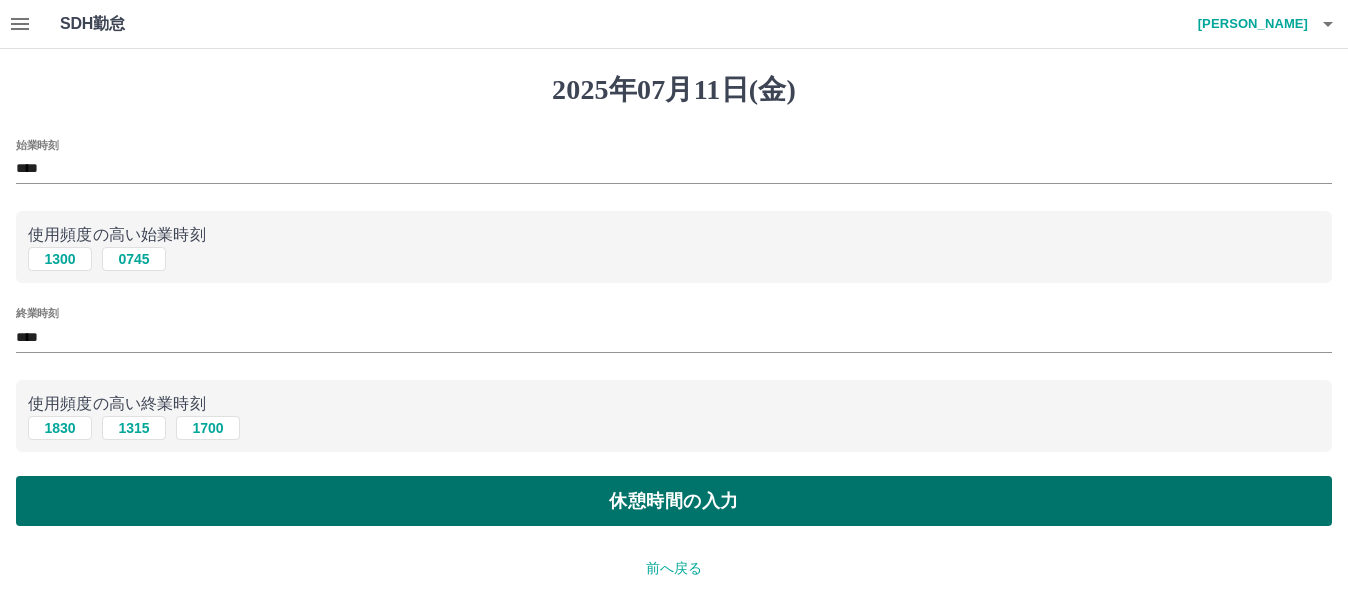 click on "休憩時間の入力" at bounding box center (674, 501) 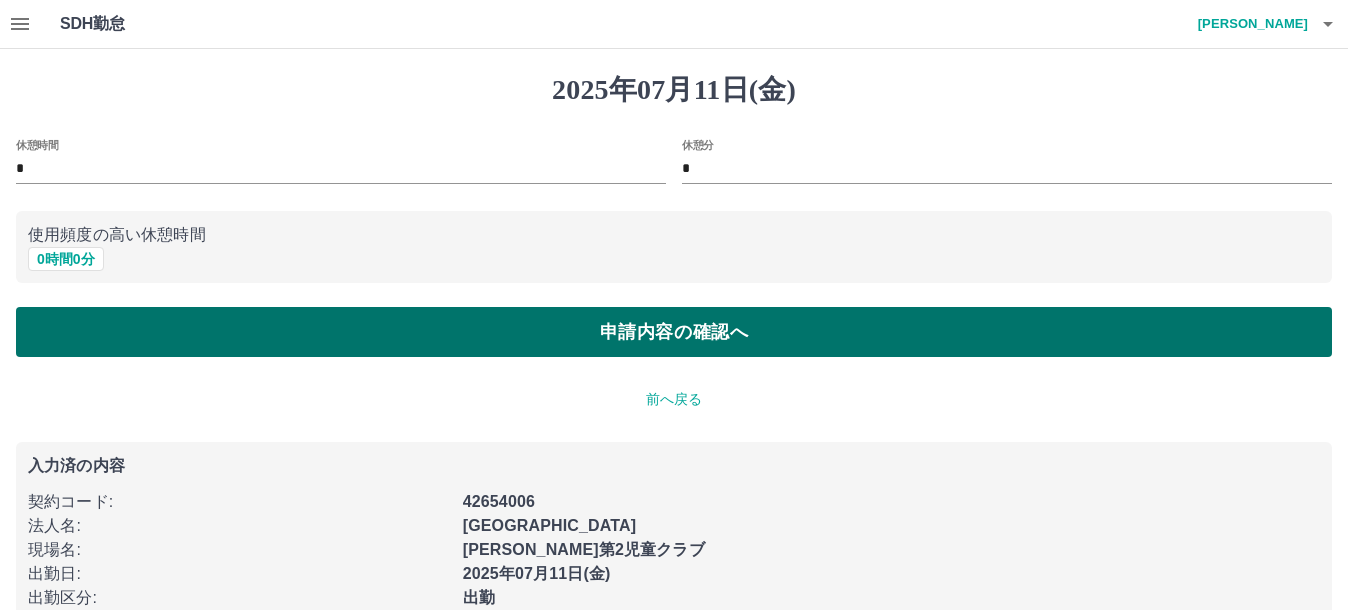 click on "申請内容の確認へ" at bounding box center (674, 332) 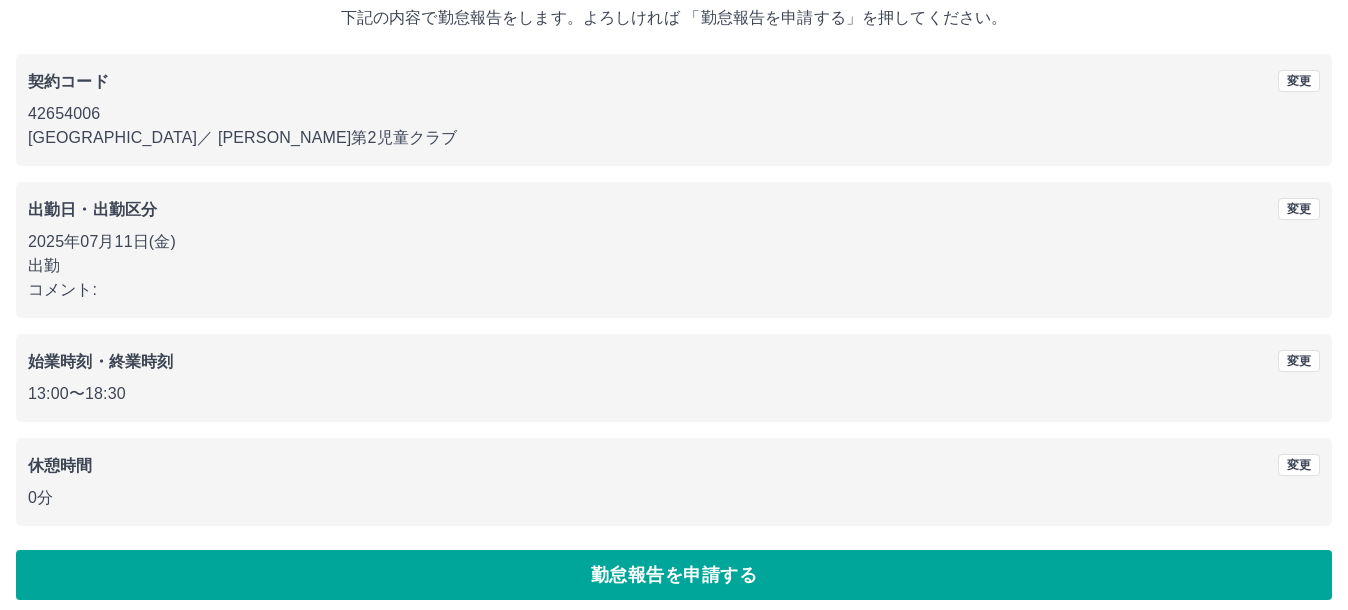 scroll, scrollTop: 139, scrollLeft: 0, axis: vertical 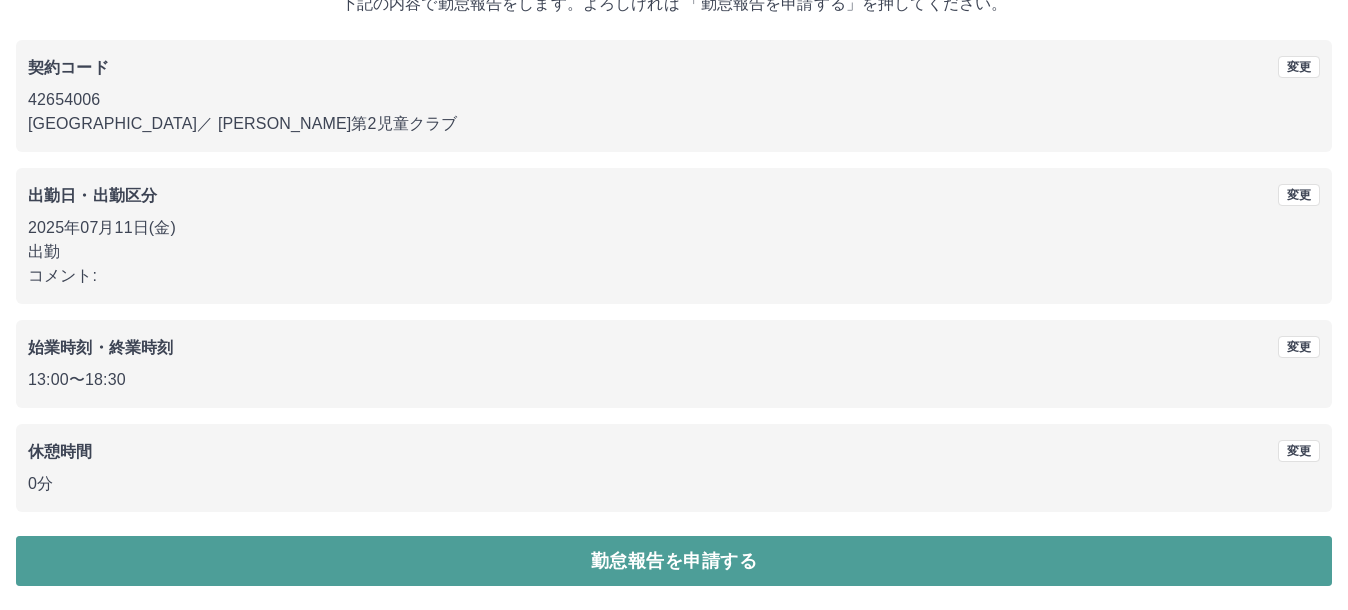 click on "勤怠報告を申請する" at bounding box center [674, 561] 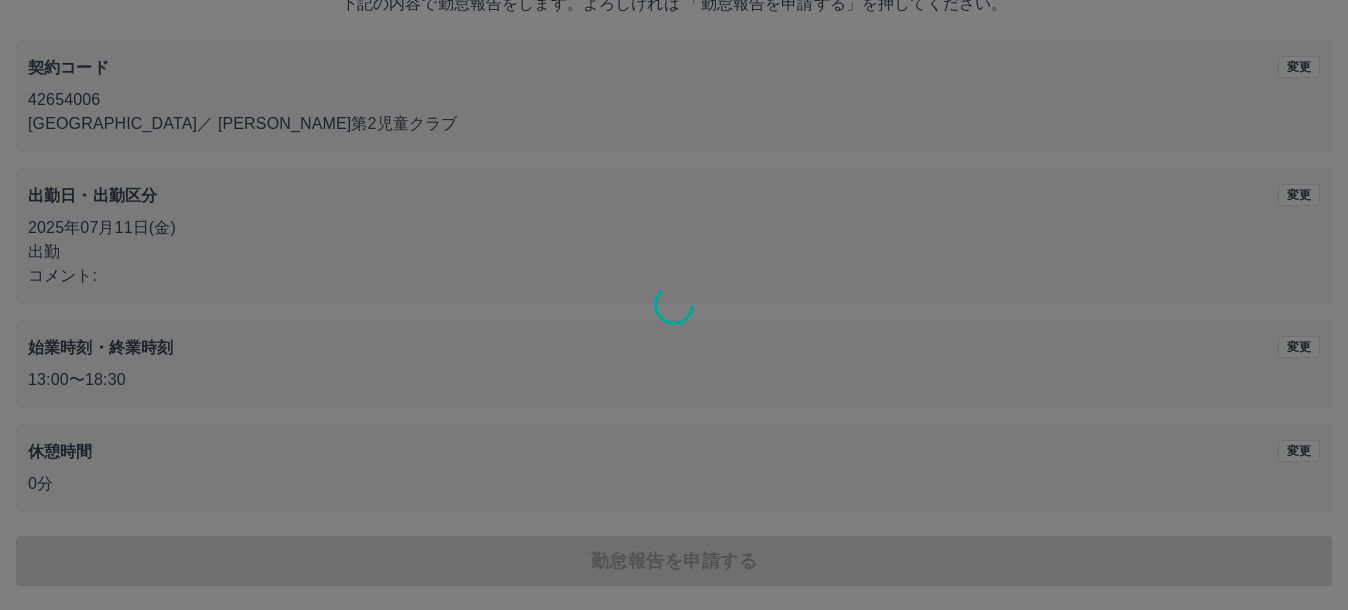scroll, scrollTop: 0, scrollLeft: 0, axis: both 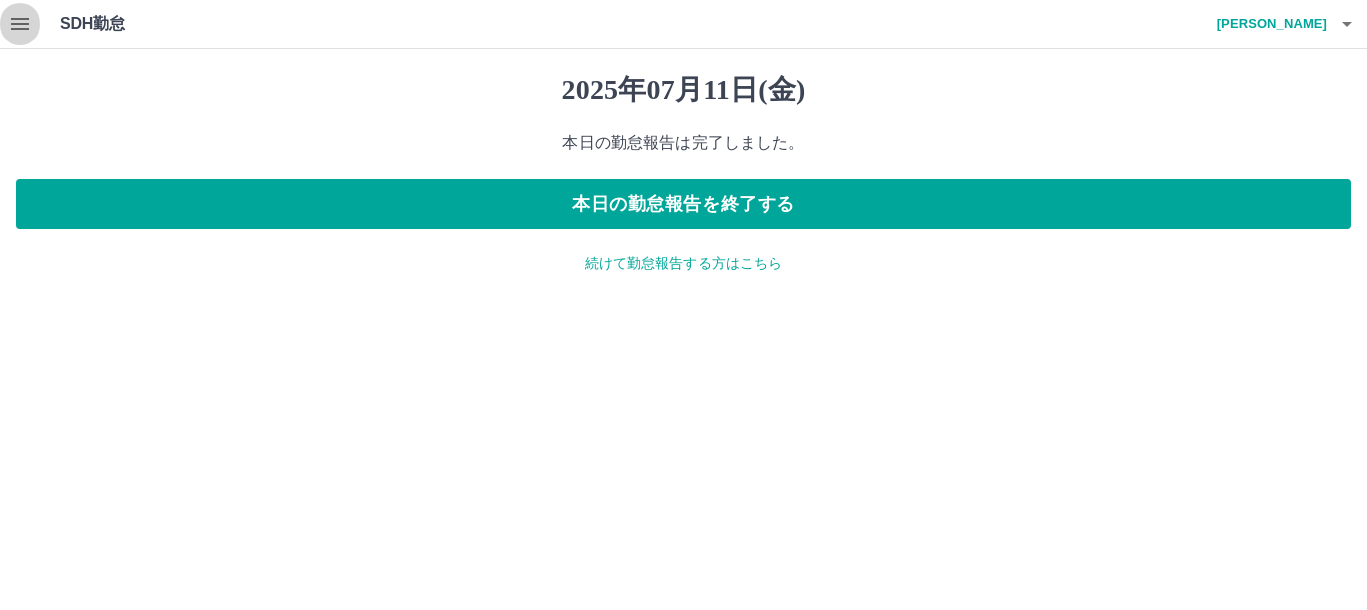 click 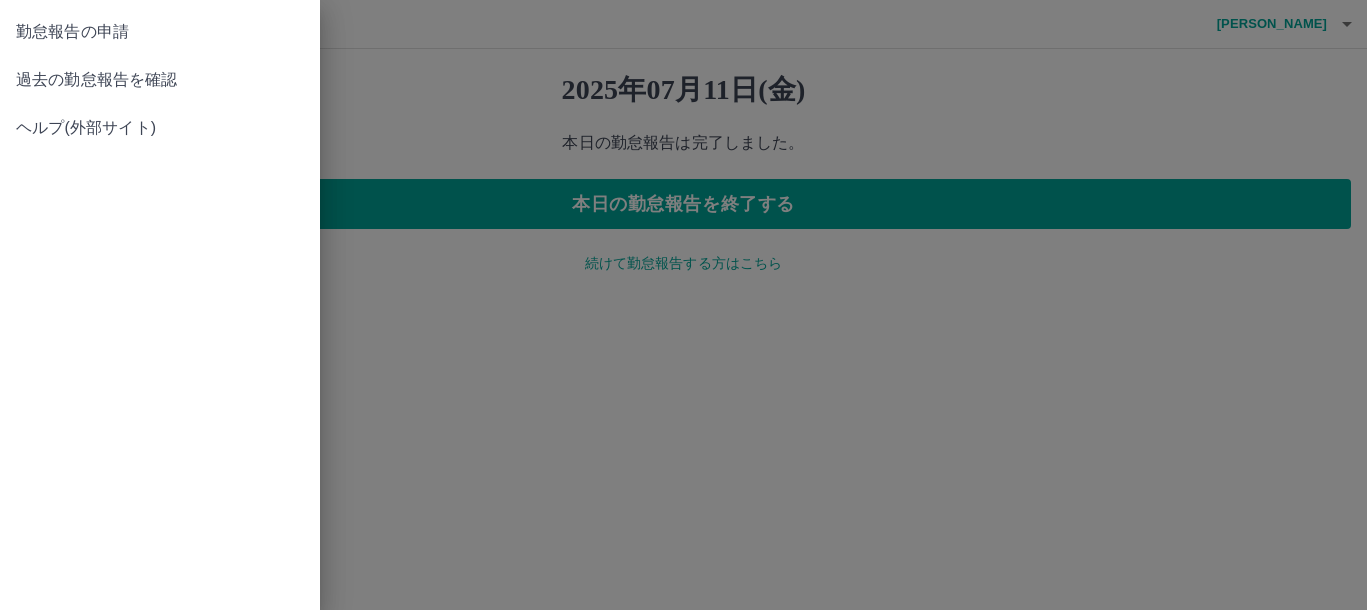click at bounding box center (683, 305) 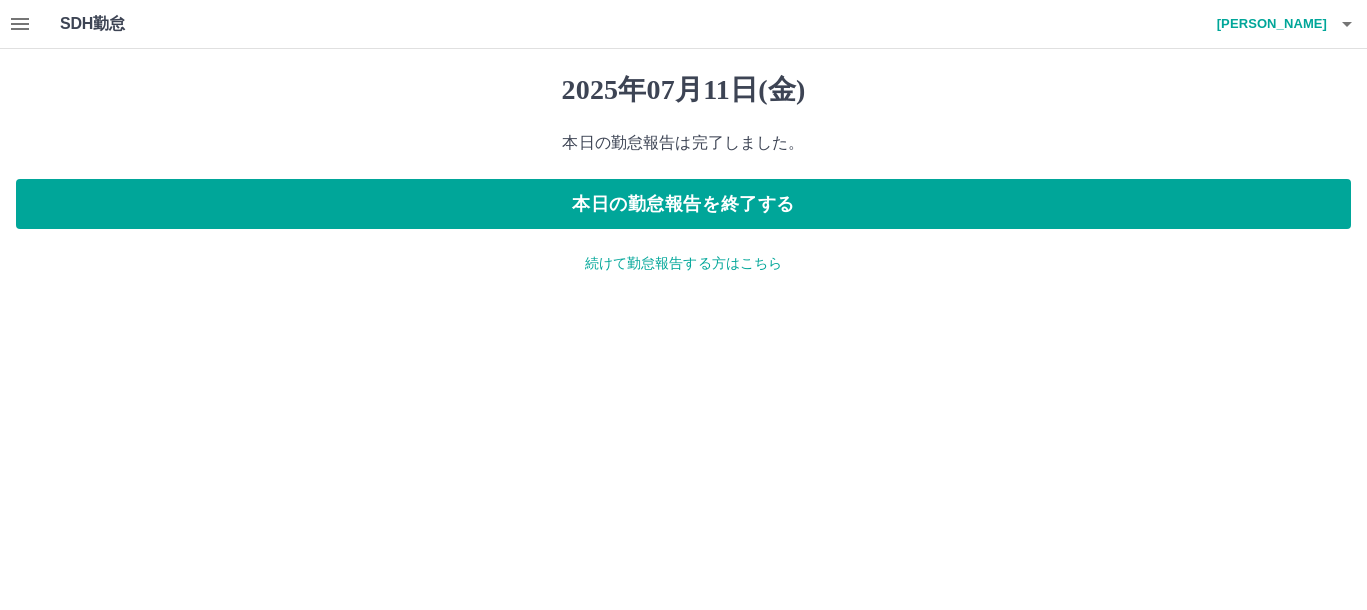 click on "続けて勤怠報告する方はこちら" at bounding box center [683, 263] 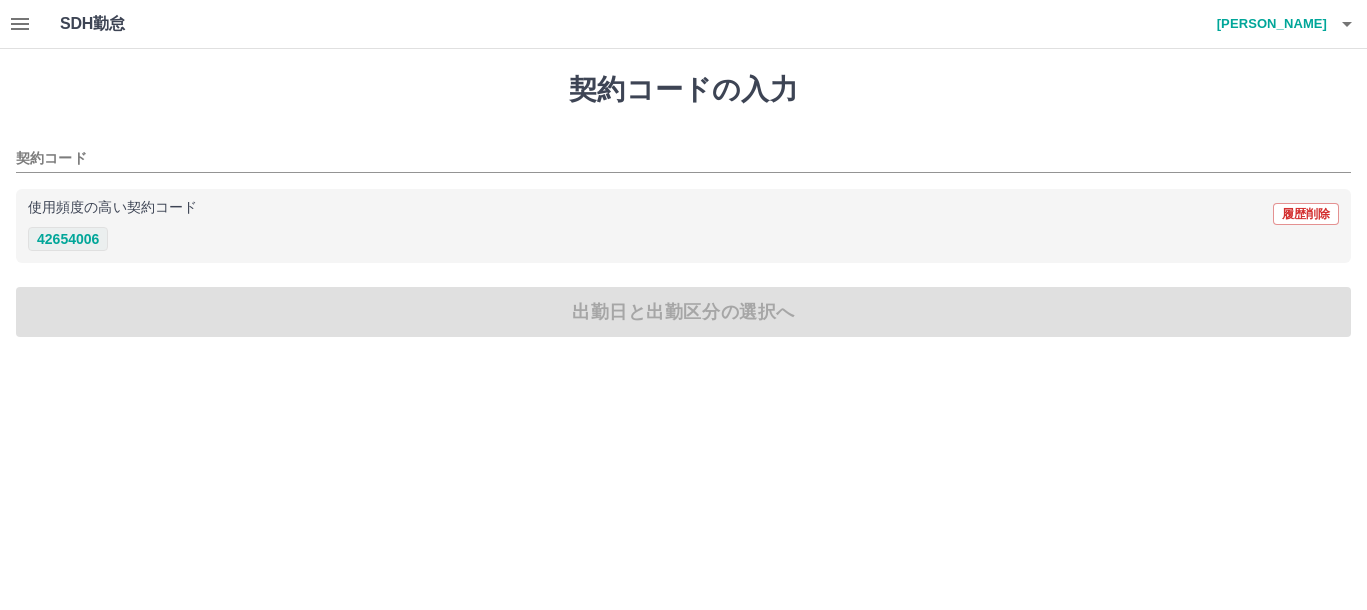 click on "42654006" at bounding box center (68, 239) 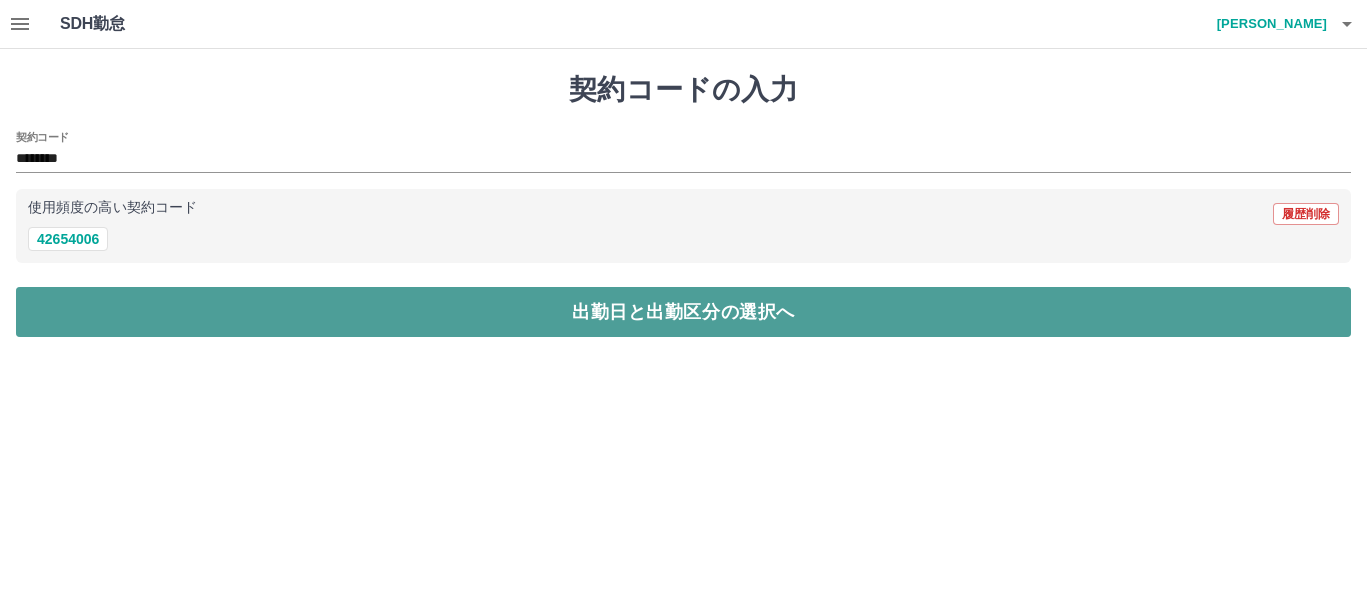 click on "出勤日と出勤区分の選択へ" at bounding box center [683, 312] 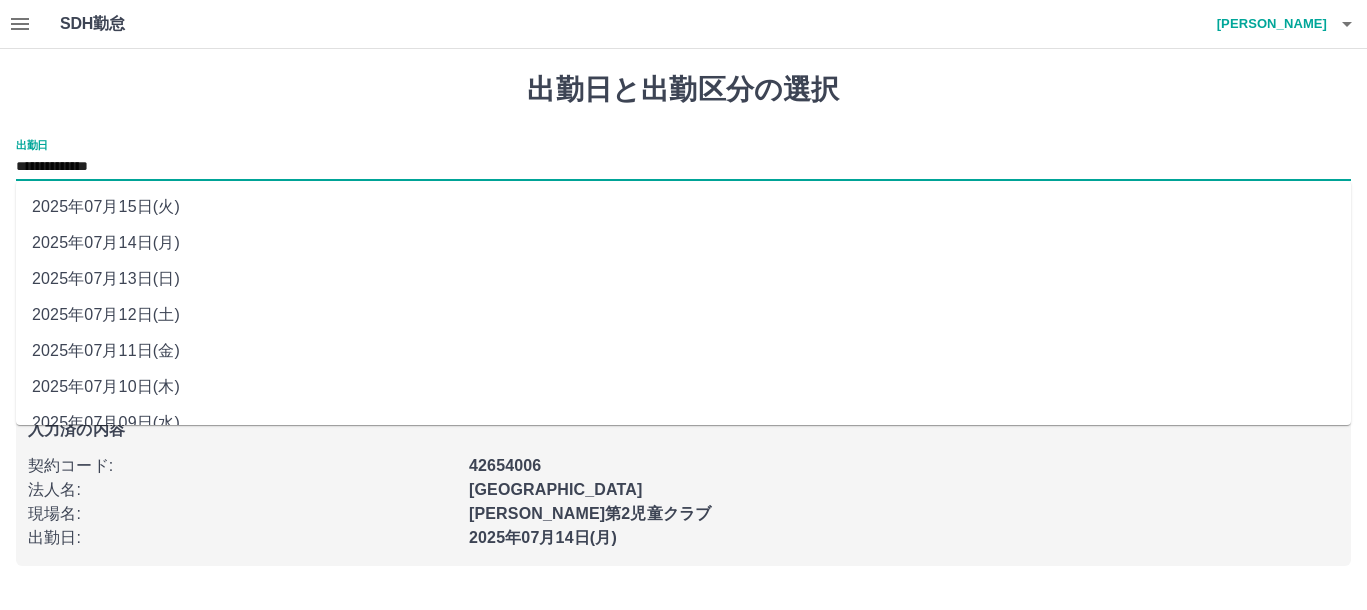 click on "**********" at bounding box center (683, 167) 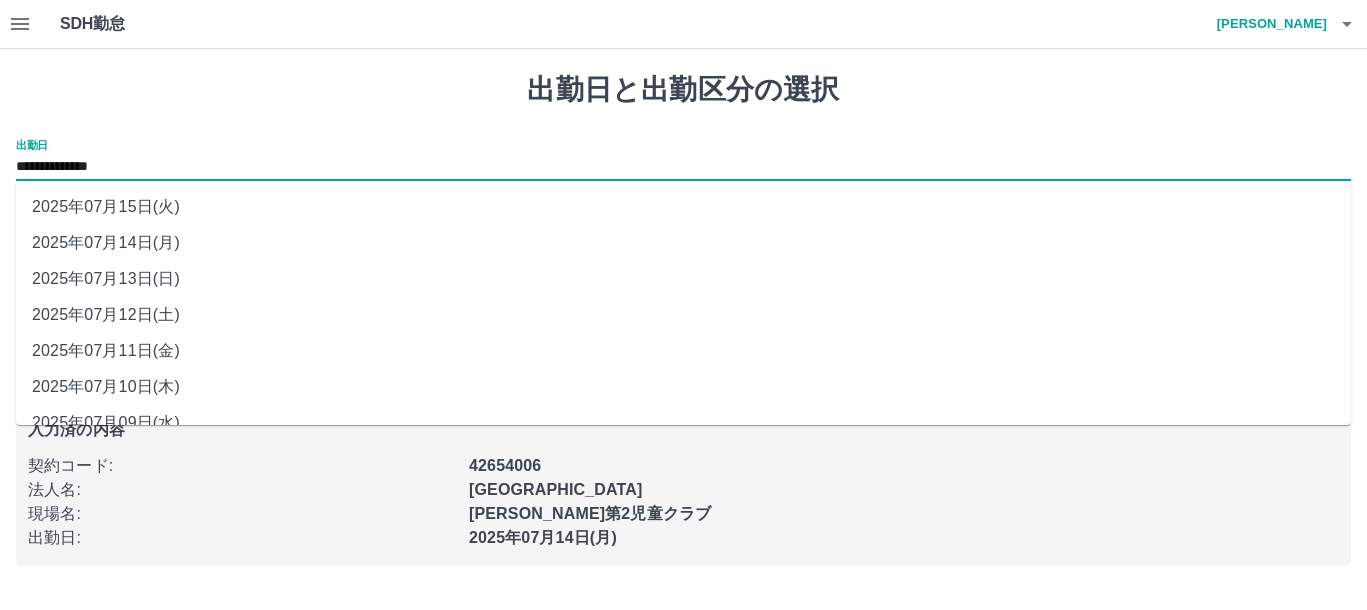 click on "2025年07月12日(土)" at bounding box center [683, 315] 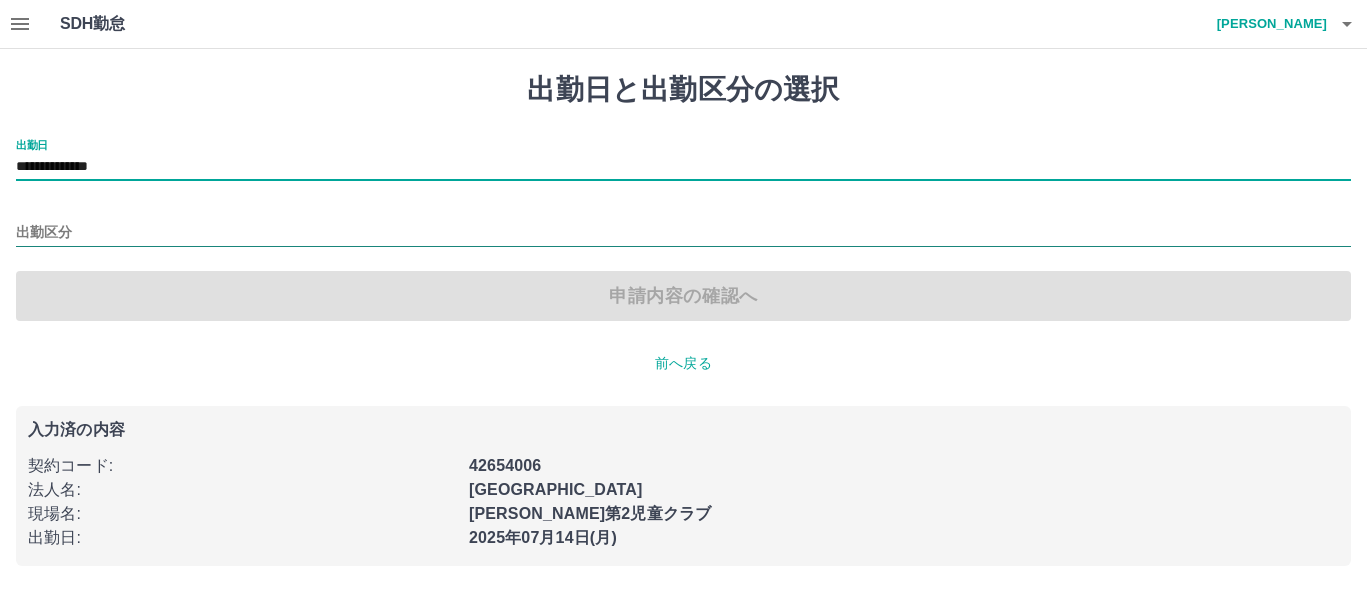 click on "出勤区分" at bounding box center (683, 233) 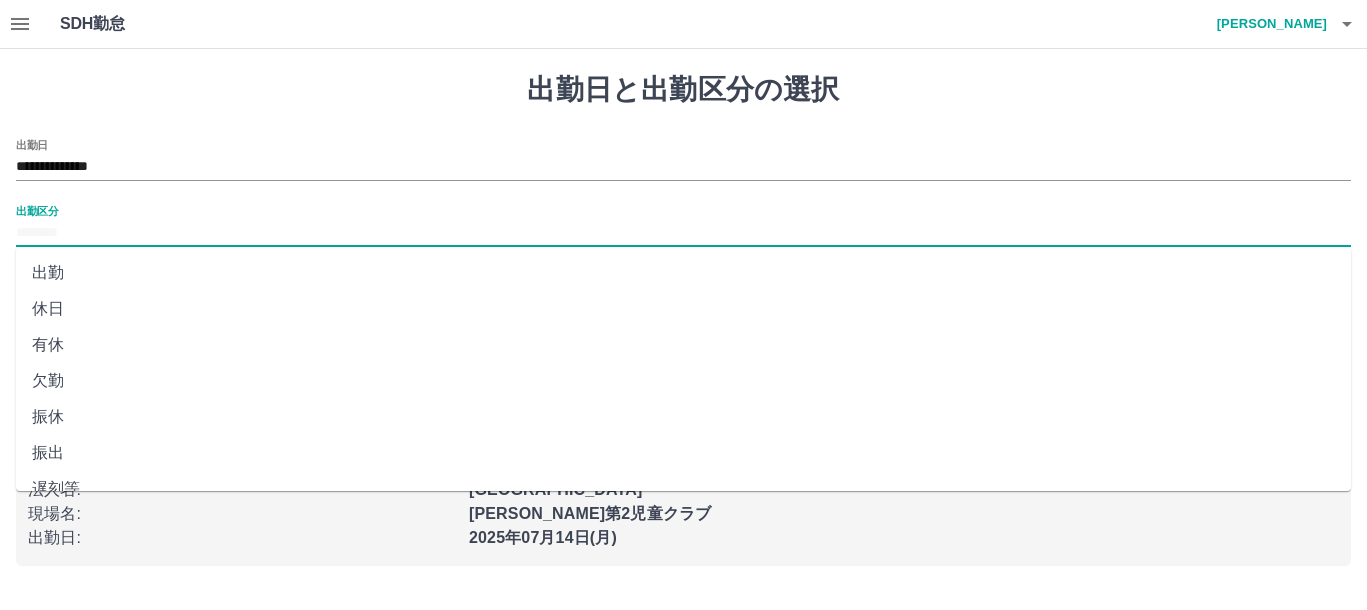 click on "出勤" at bounding box center [683, 273] 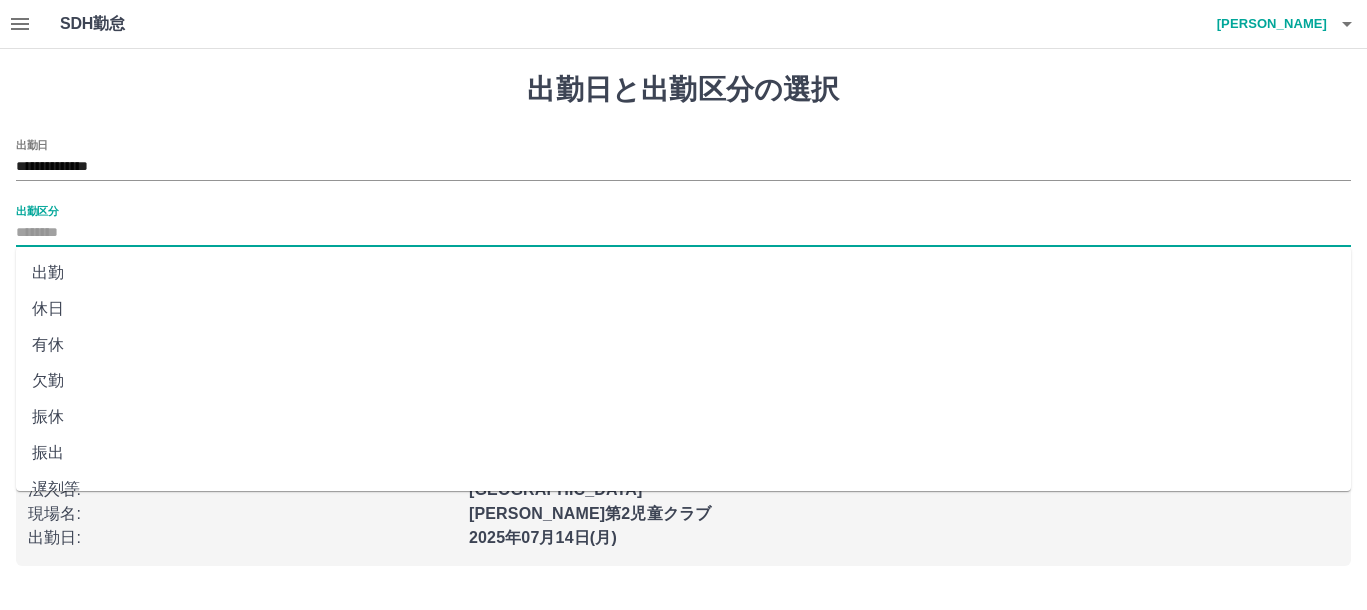 type on "**" 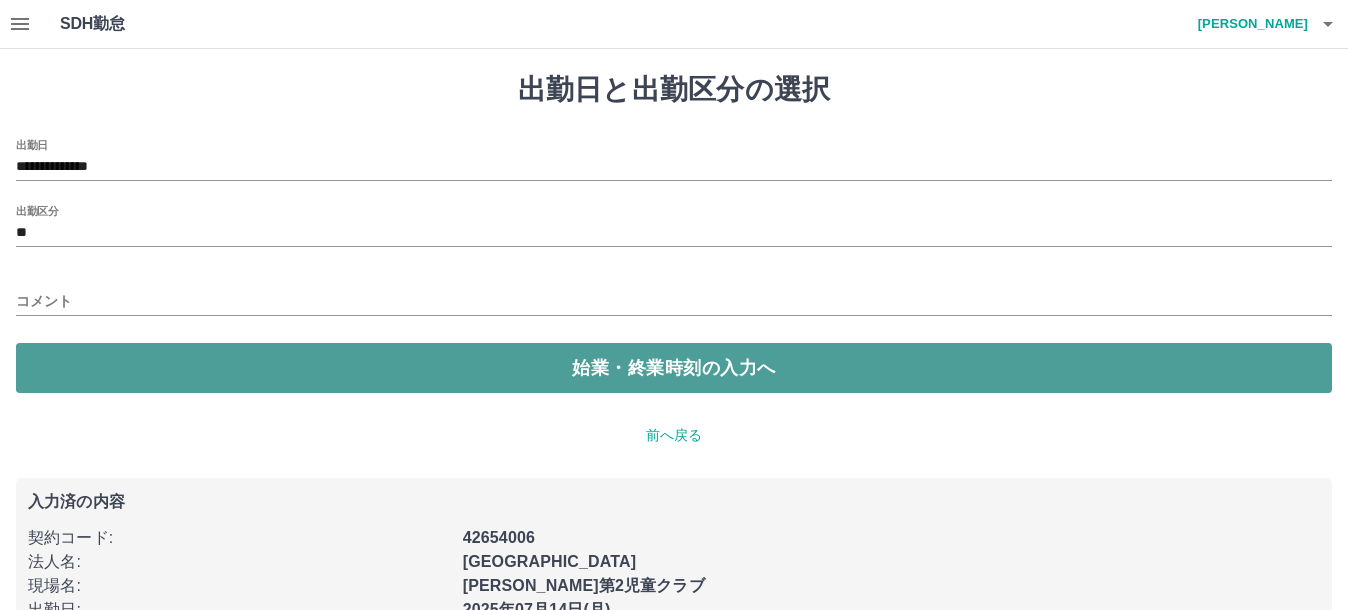 click on "始業・終業時刻の入力へ" at bounding box center (674, 368) 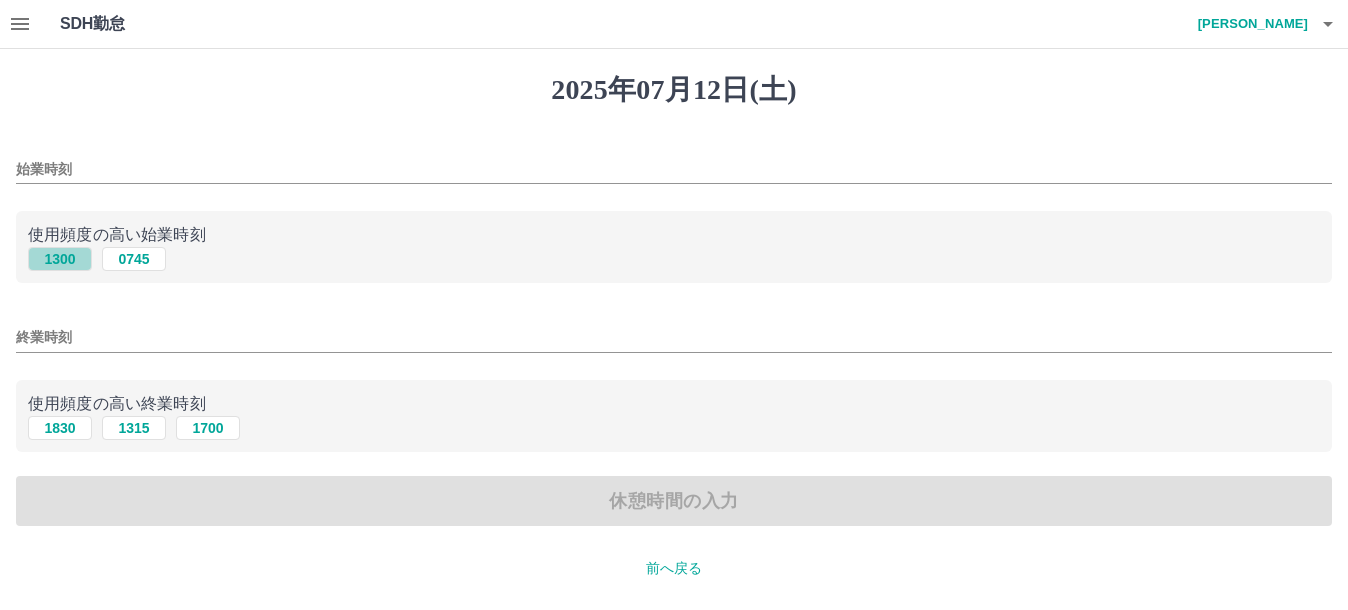 click on "1300" at bounding box center [60, 259] 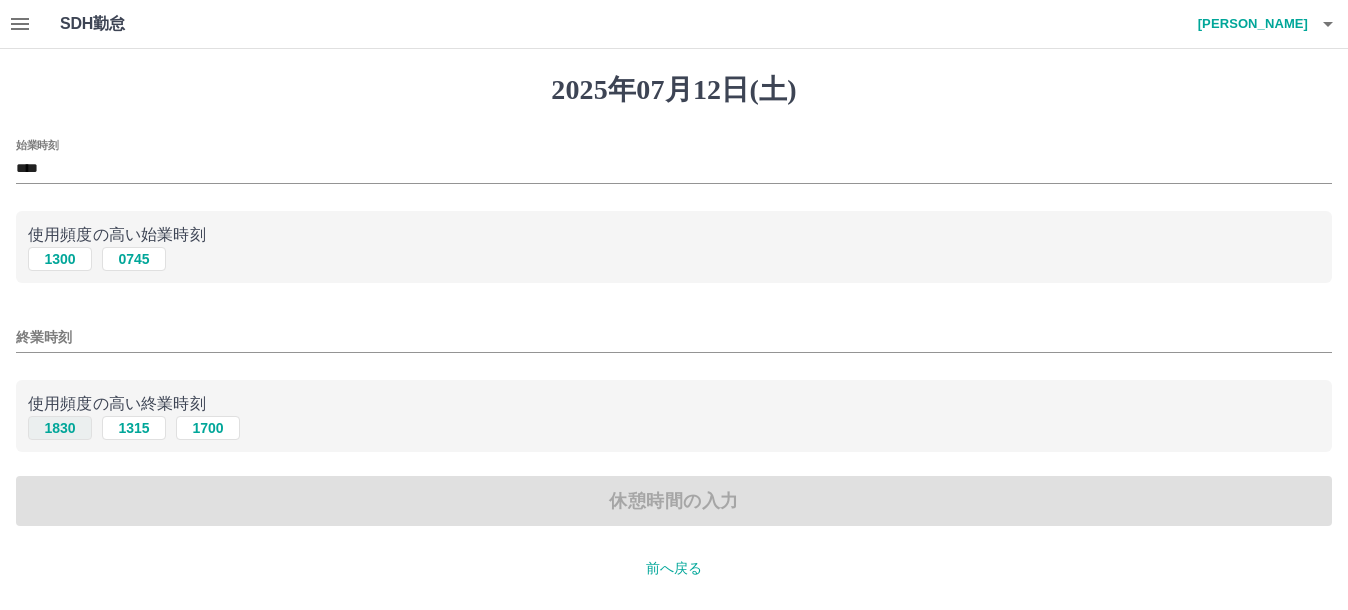 click on "1830" at bounding box center [60, 428] 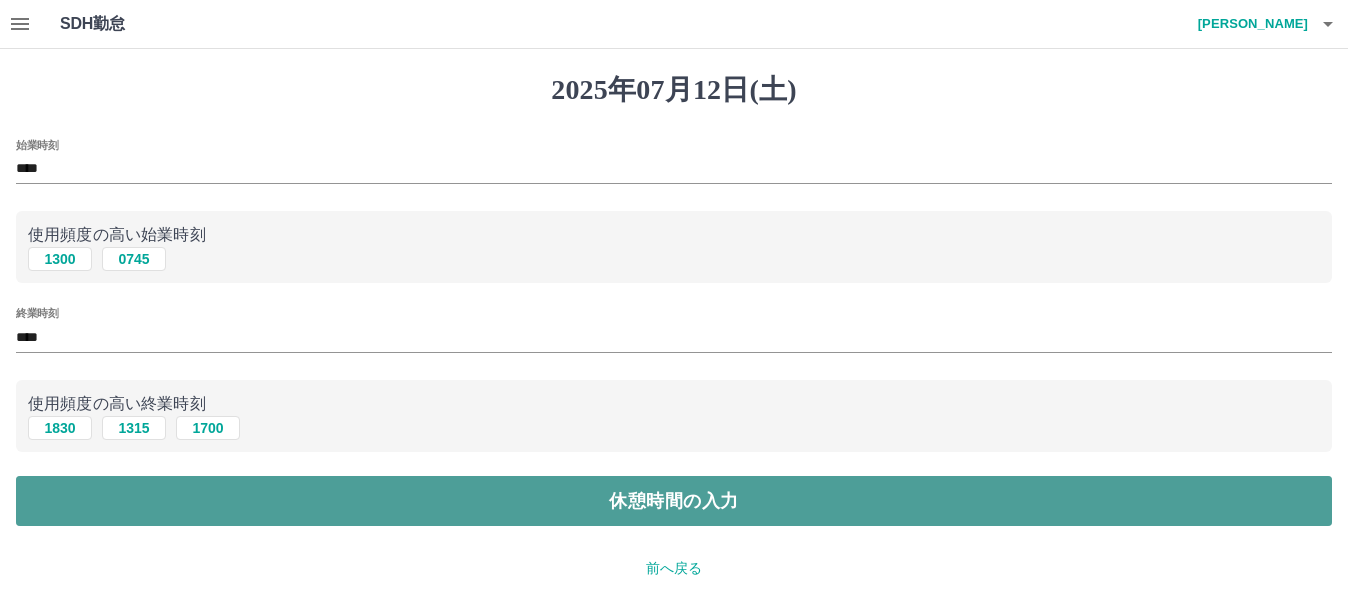click on "休憩時間の入力" at bounding box center [674, 501] 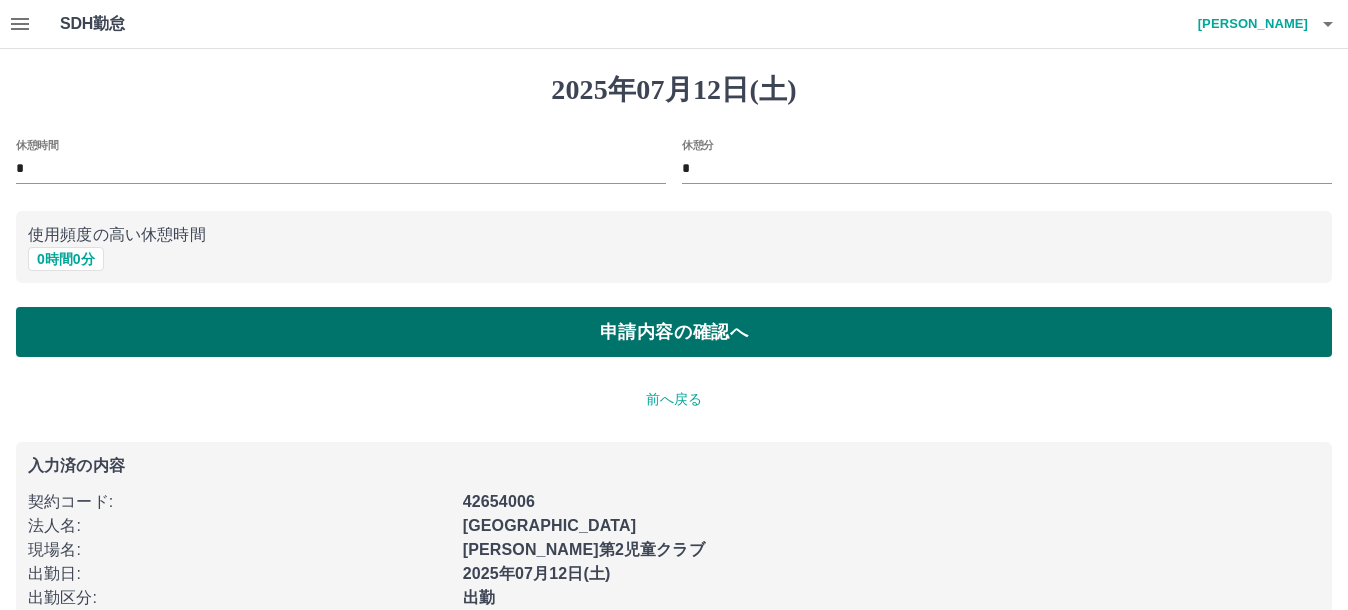 click on "申請内容の確認へ" at bounding box center [674, 332] 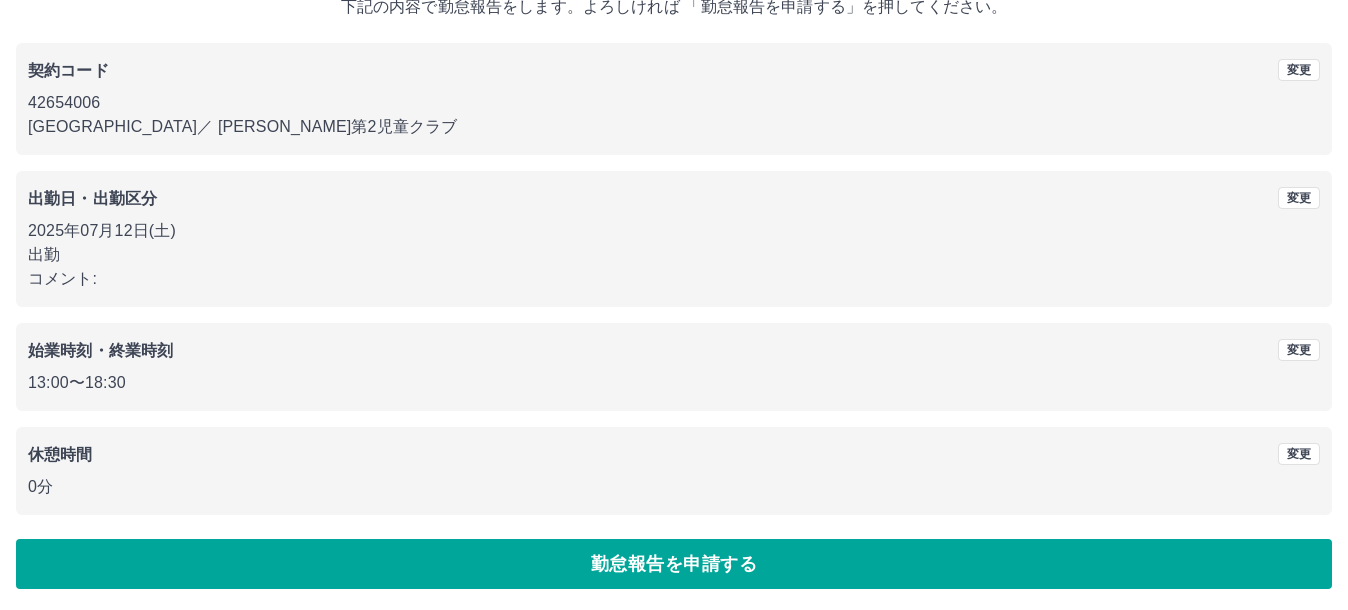 scroll, scrollTop: 139, scrollLeft: 0, axis: vertical 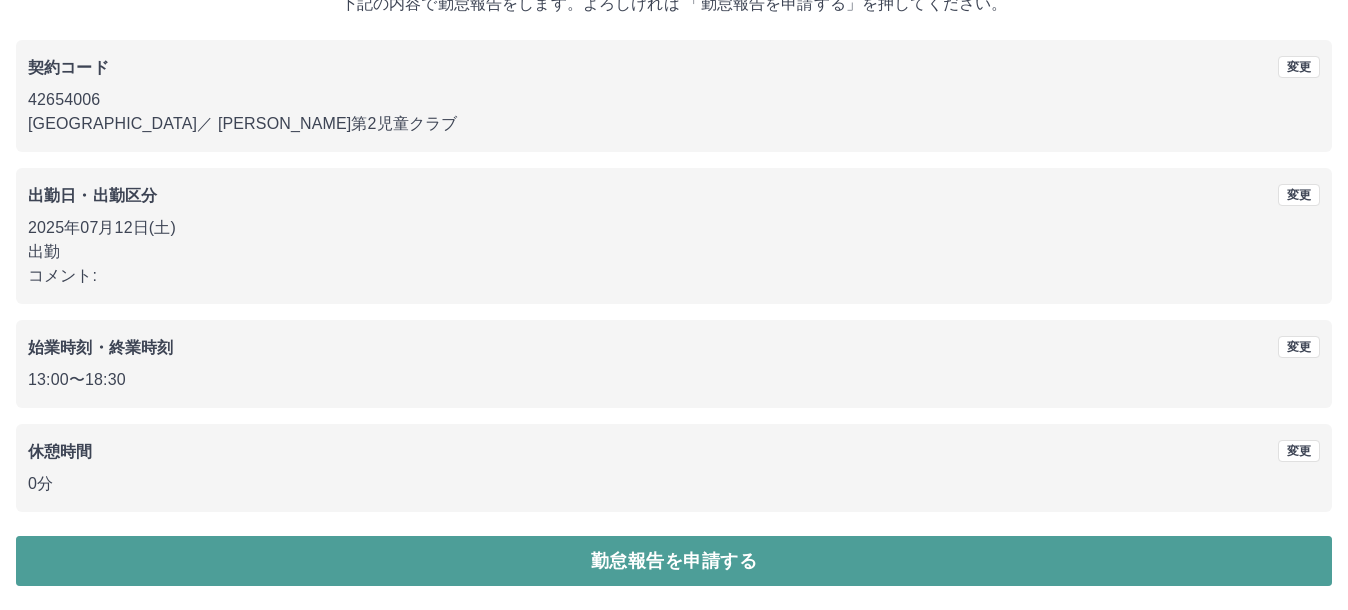 click on "勤怠報告を申請する" at bounding box center [674, 561] 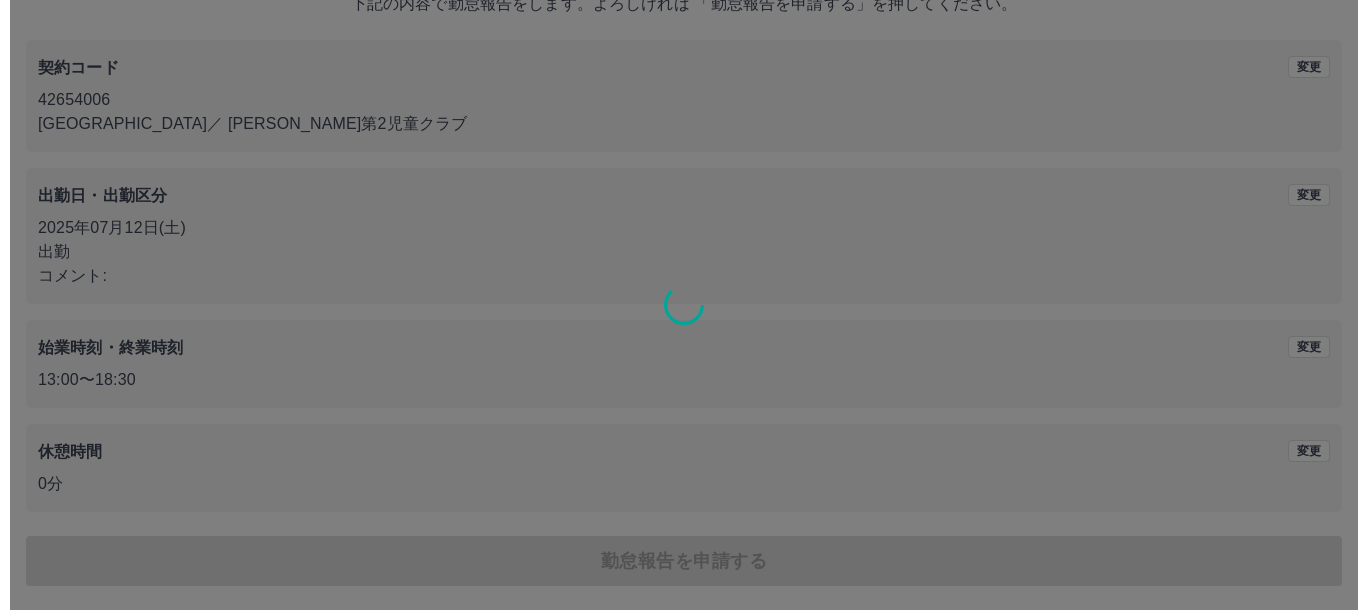 scroll, scrollTop: 0, scrollLeft: 0, axis: both 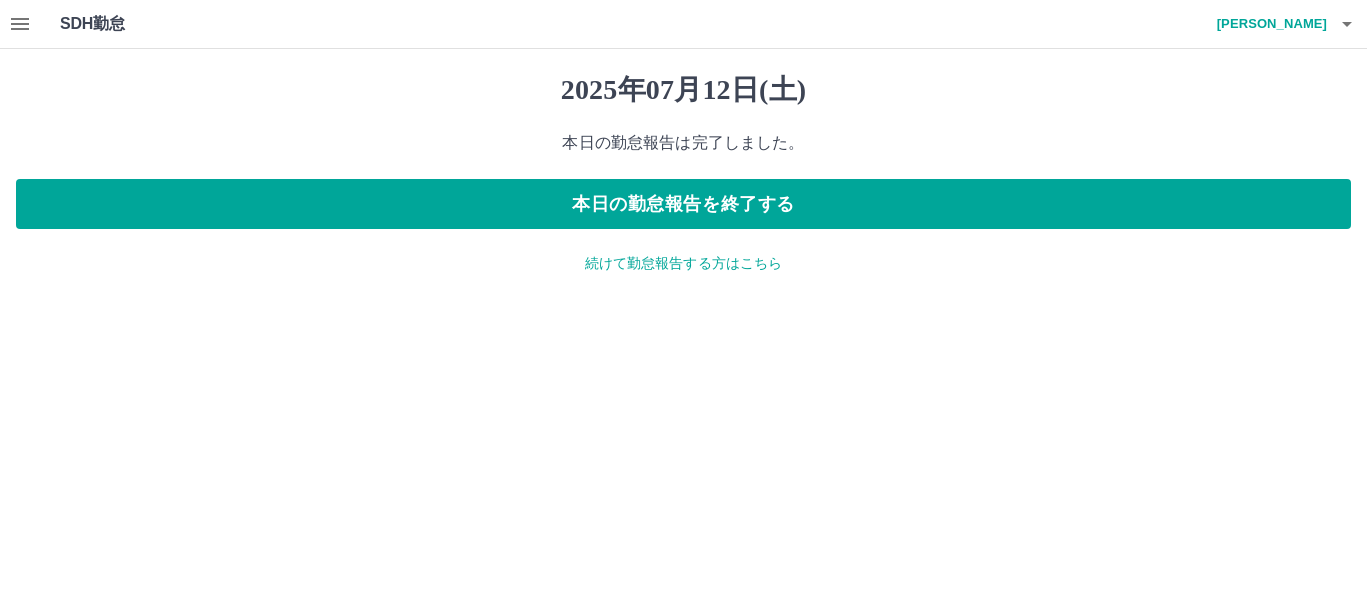 click on "続けて勤怠報告する方はこちら" at bounding box center [683, 263] 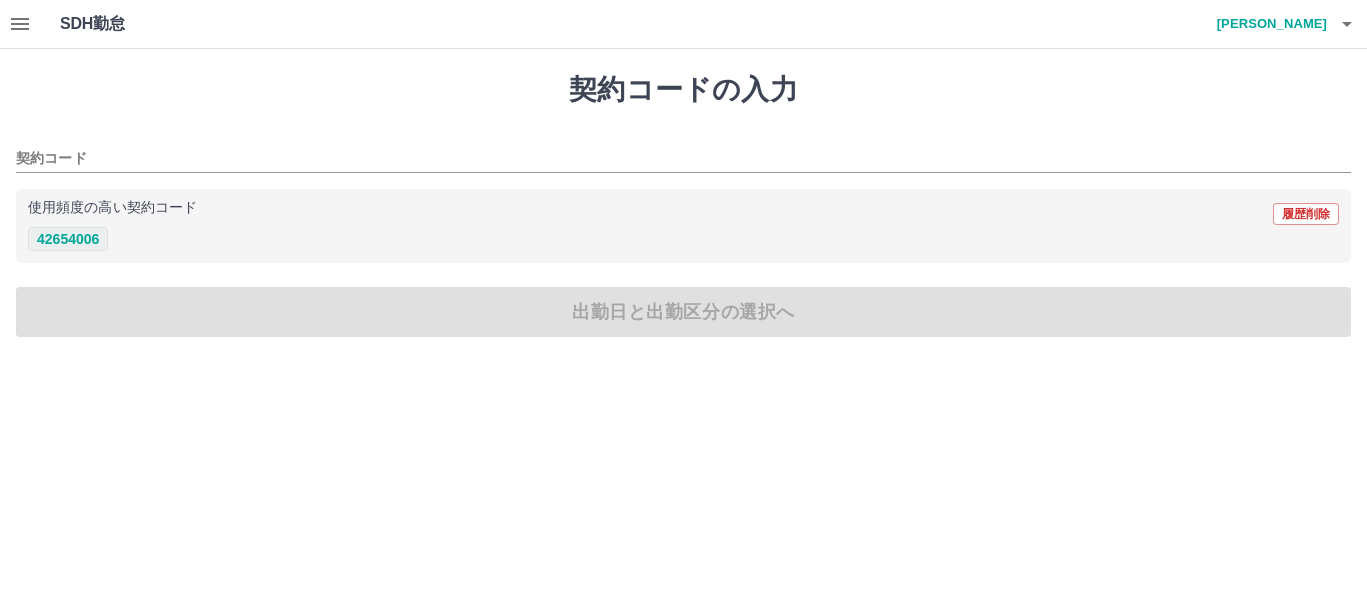 click on "42654006" at bounding box center [68, 239] 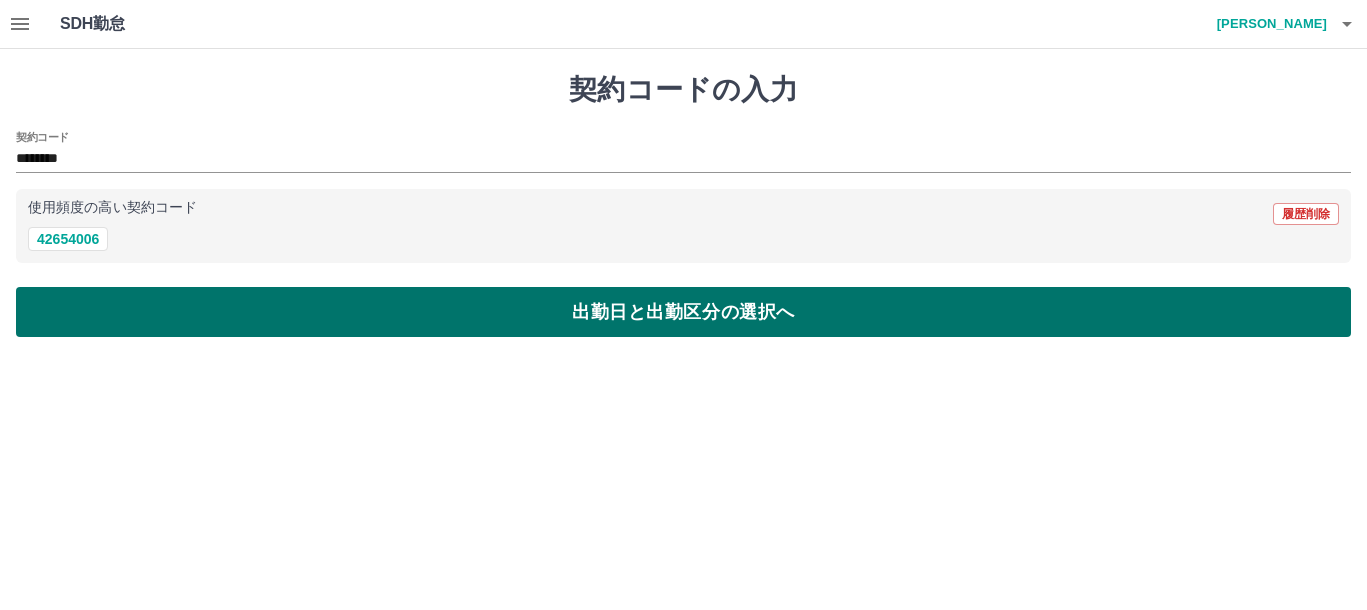 click on "出勤日と出勤区分の選択へ" at bounding box center [683, 312] 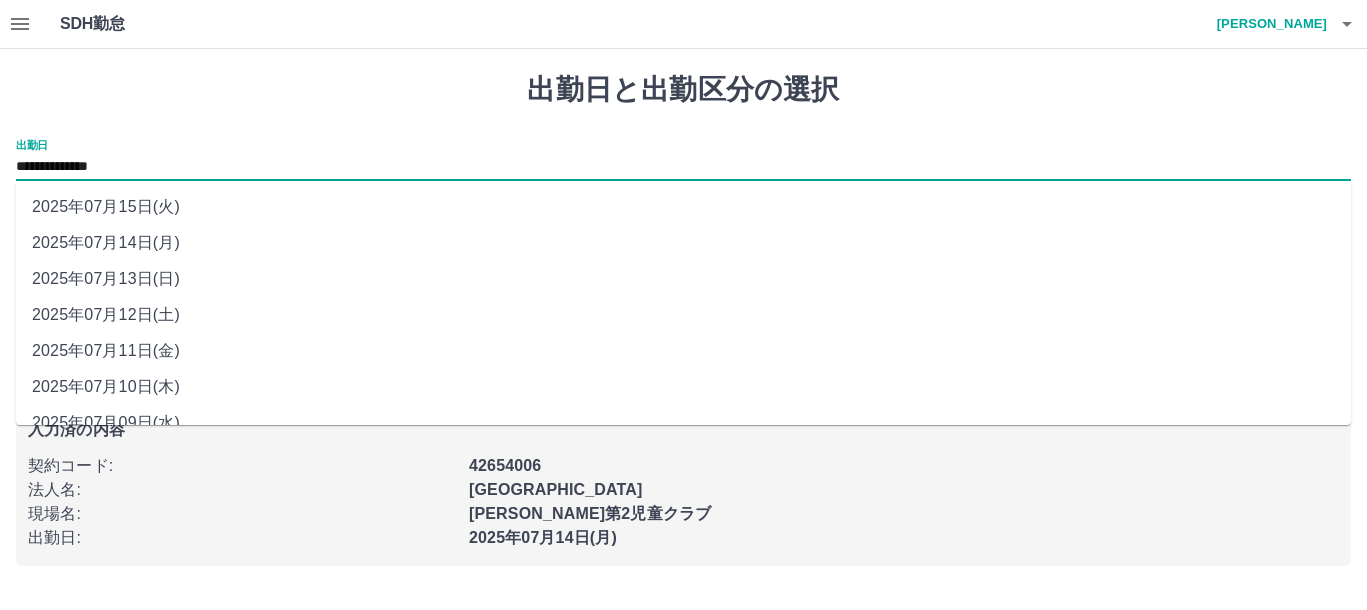 click on "**********" at bounding box center [683, 167] 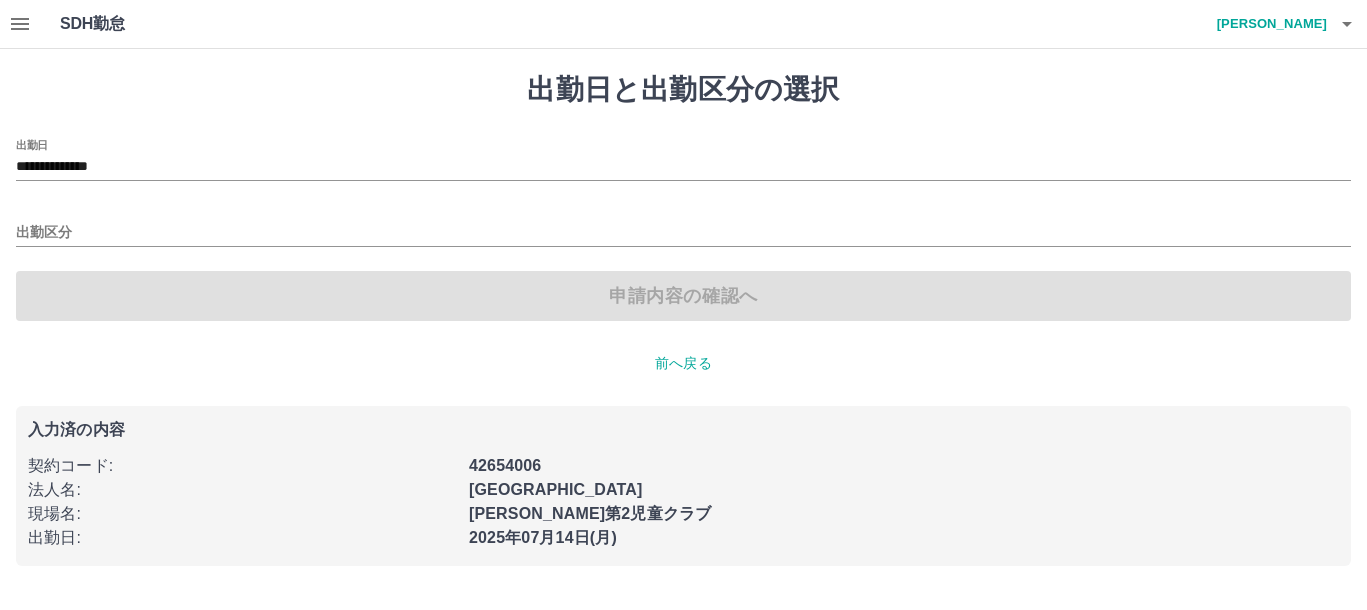 click on "申請内容の確認へ" at bounding box center (683, 296) 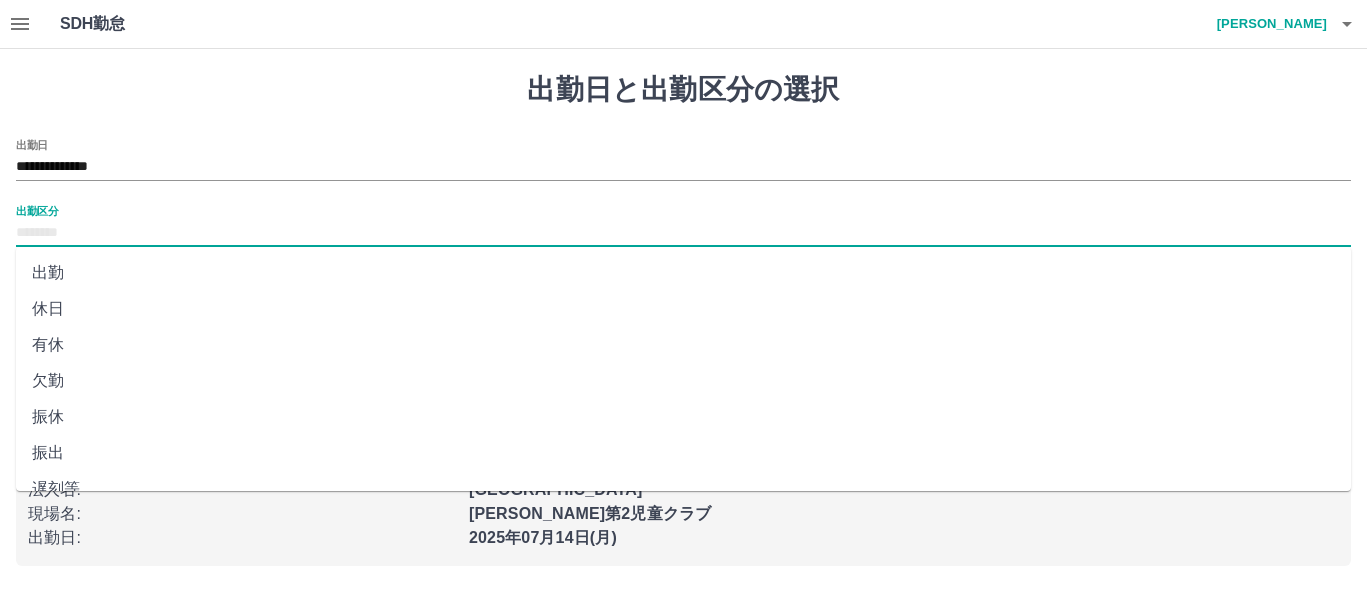 click on "出勤区分" at bounding box center [683, 233] 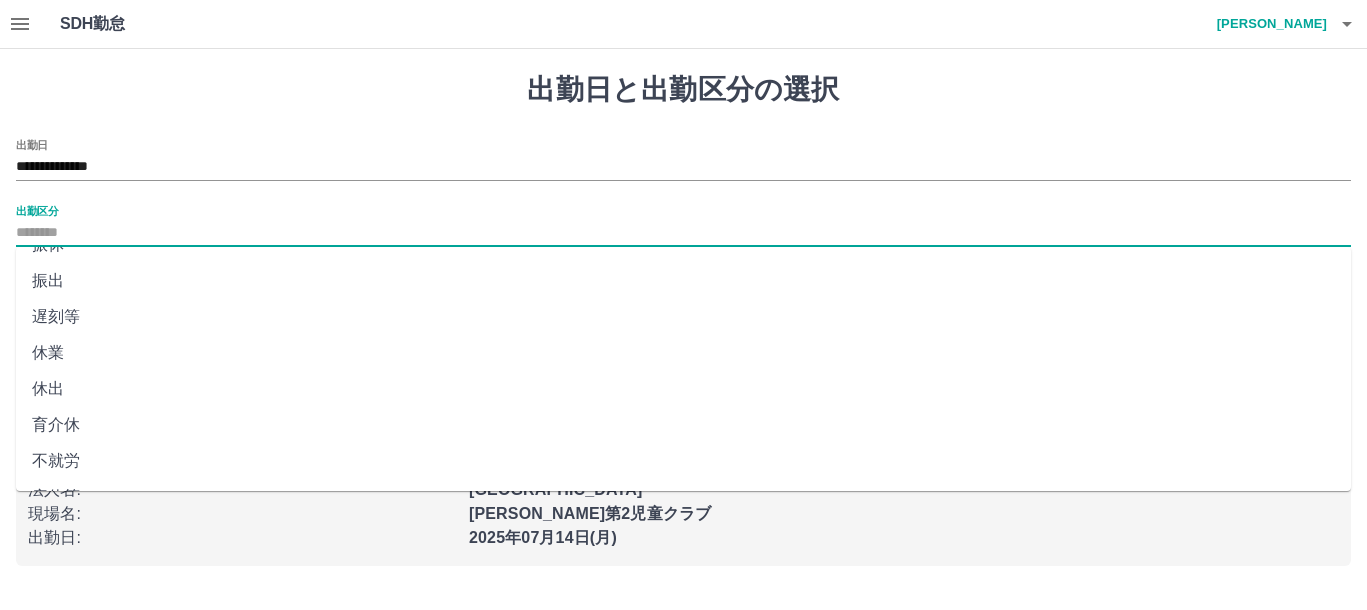 scroll, scrollTop: 420, scrollLeft: 0, axis: vertical 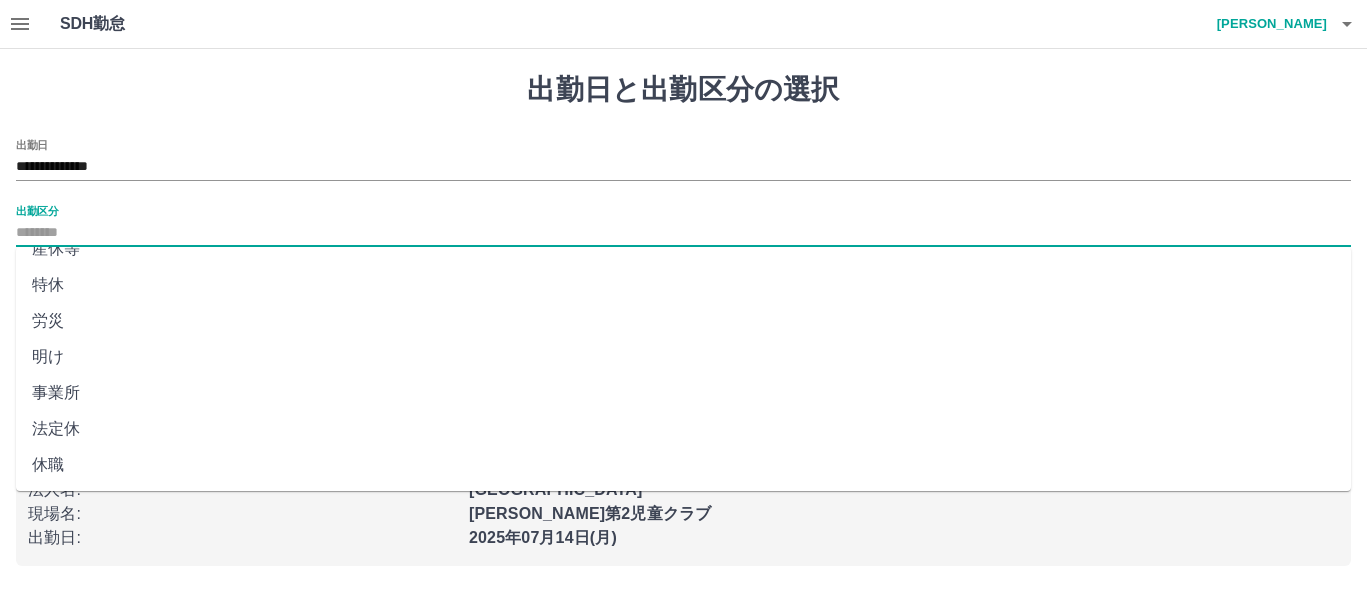 click on "法定休" at bounding box center (683, 429) 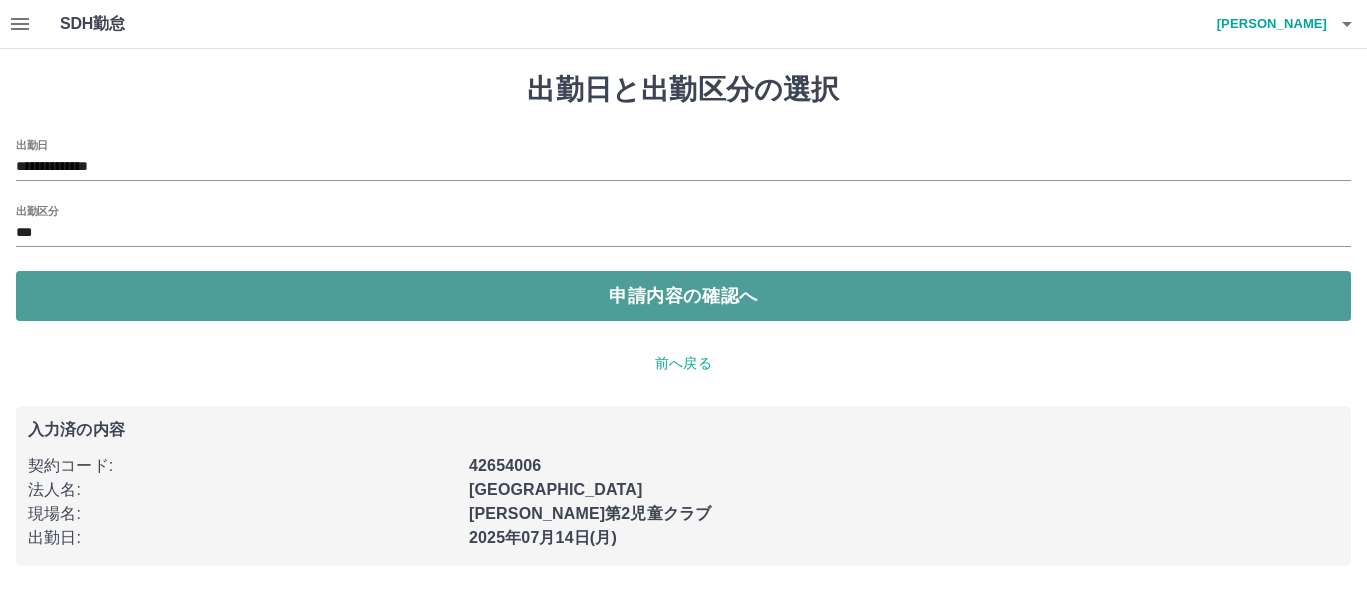 click on "申請内容の確認へ" at bounding box center [683, 296] 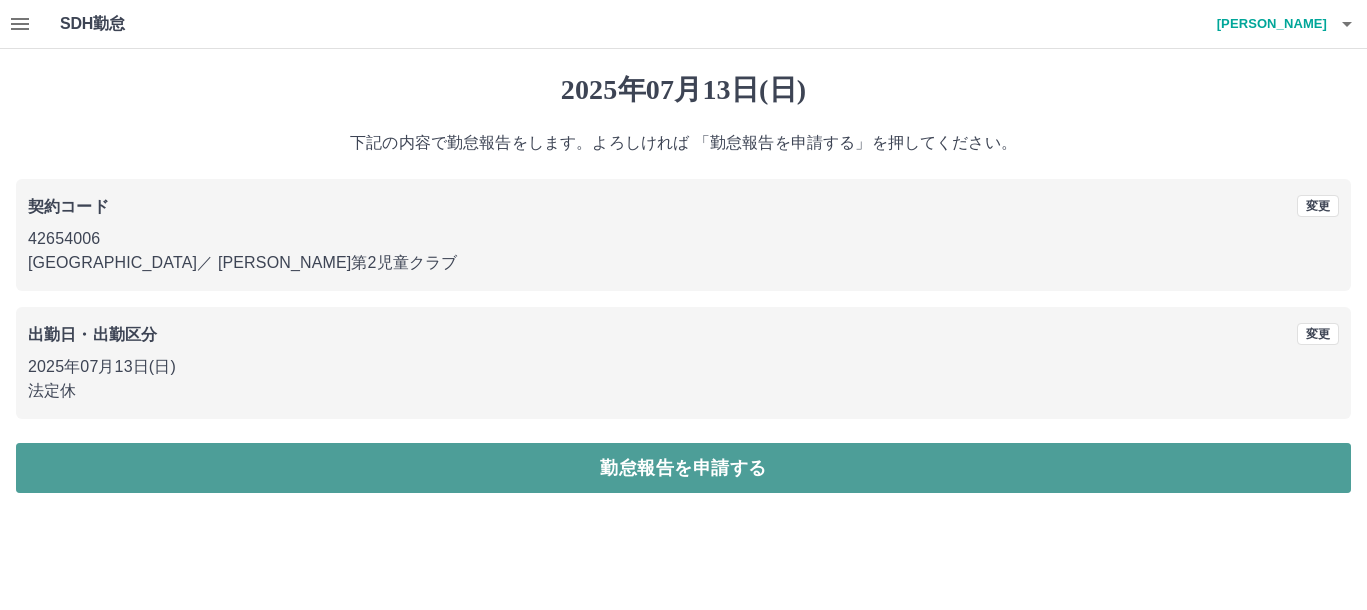 click on "勤怠報告を申請する" at bounding box center [683, 468] 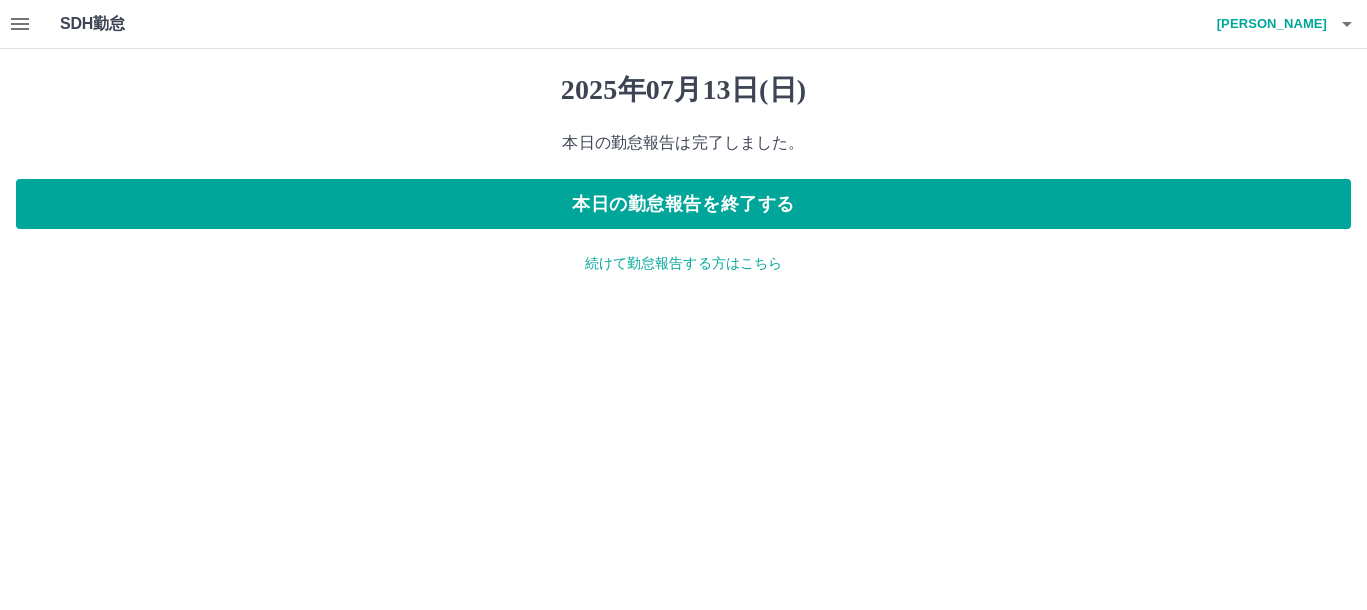 click on "続けて勤怠報告する方はこちら" at bounding box center [683, 263] 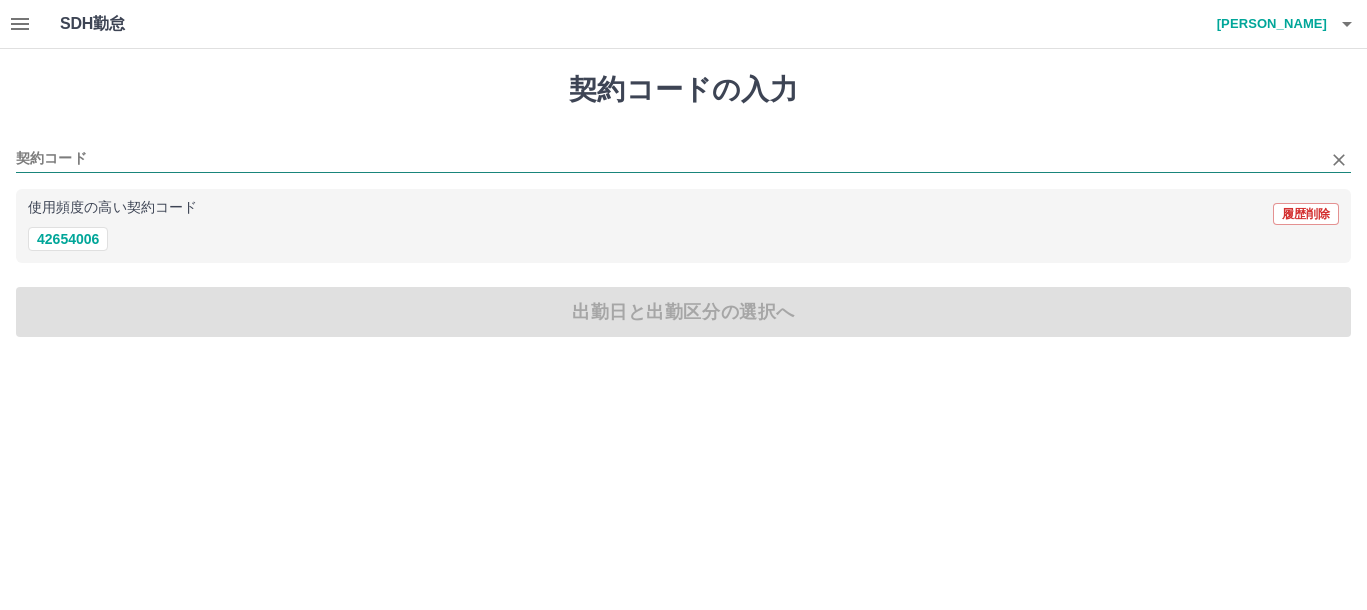 click on "契約コード" at bounding box center [668, 159] 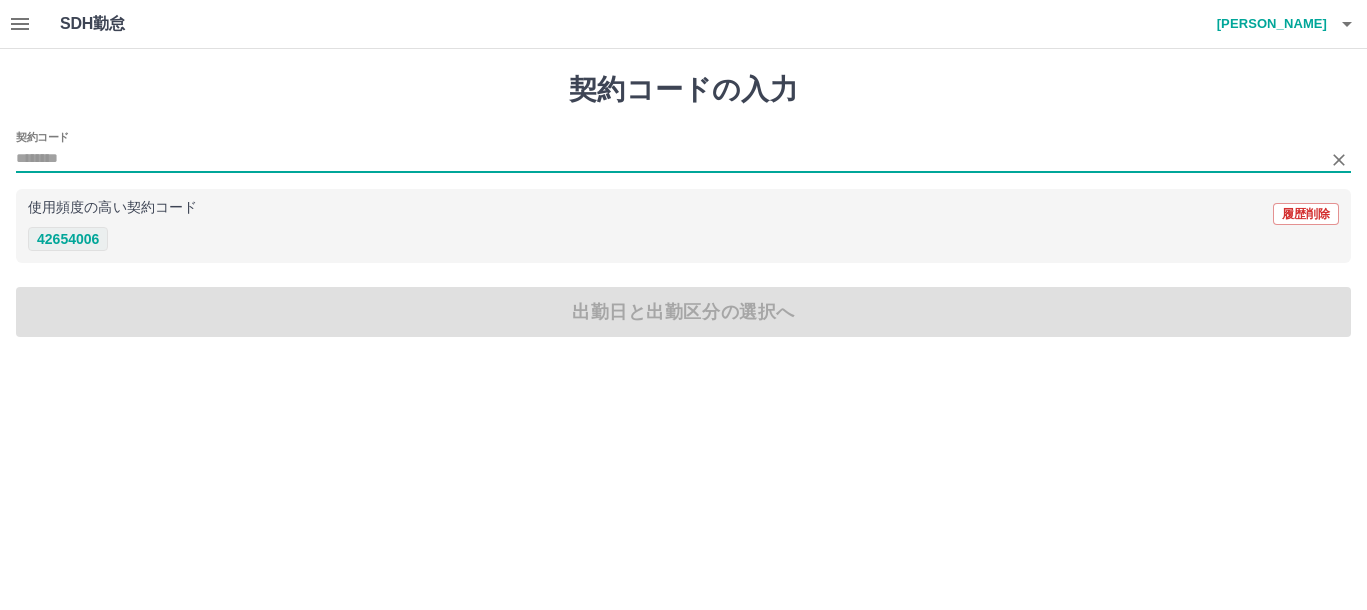 click on "42654006" at bounding box center [68, 239] 